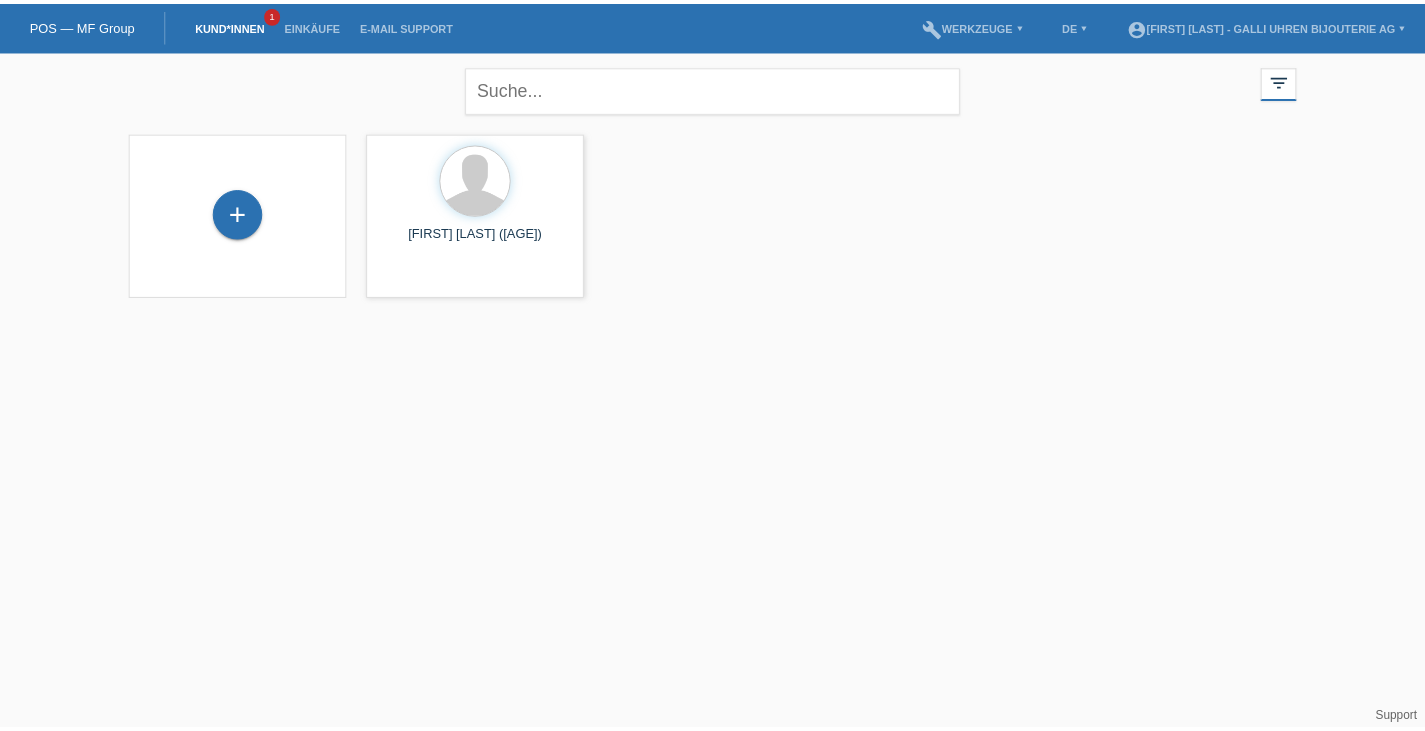 scroll, scrollTop: 0, scrollLeft: 0, axis: both 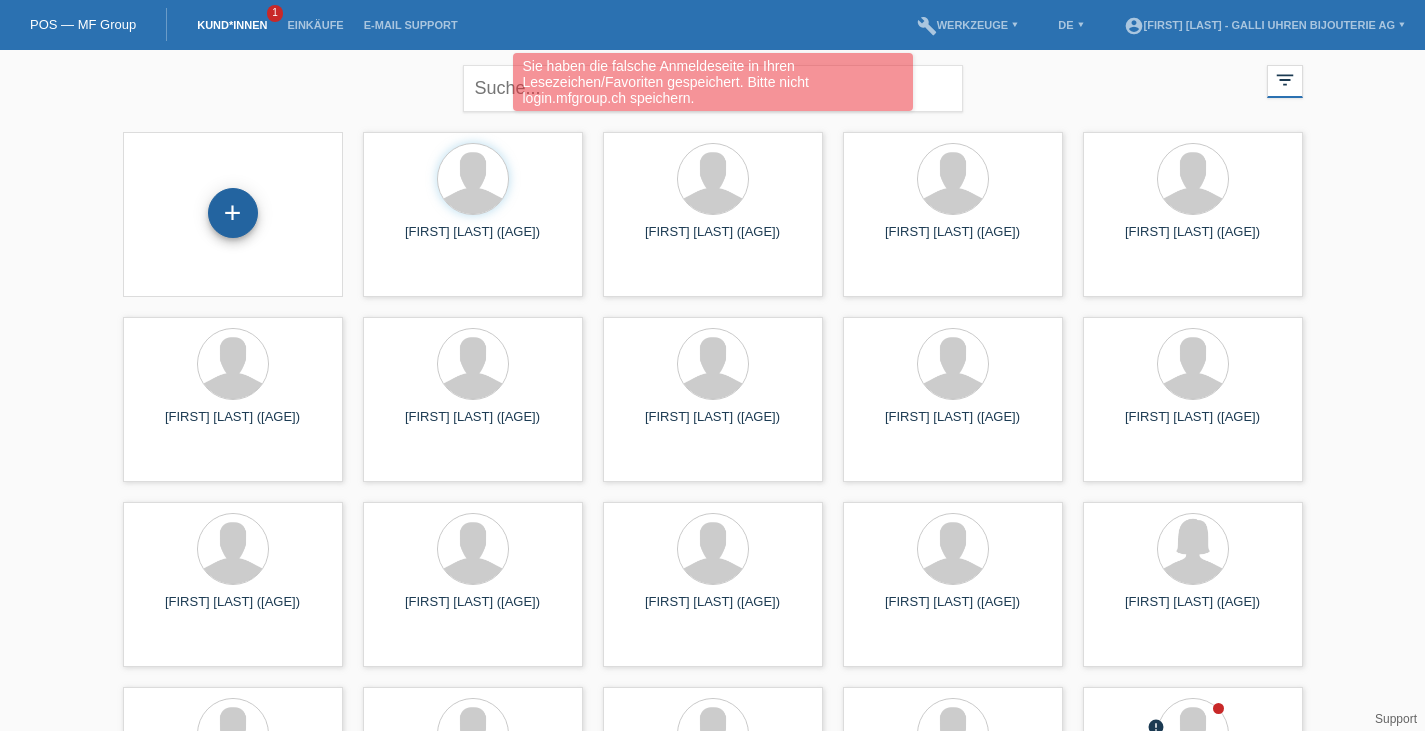 click on "+" at bounding box center [233, 213] 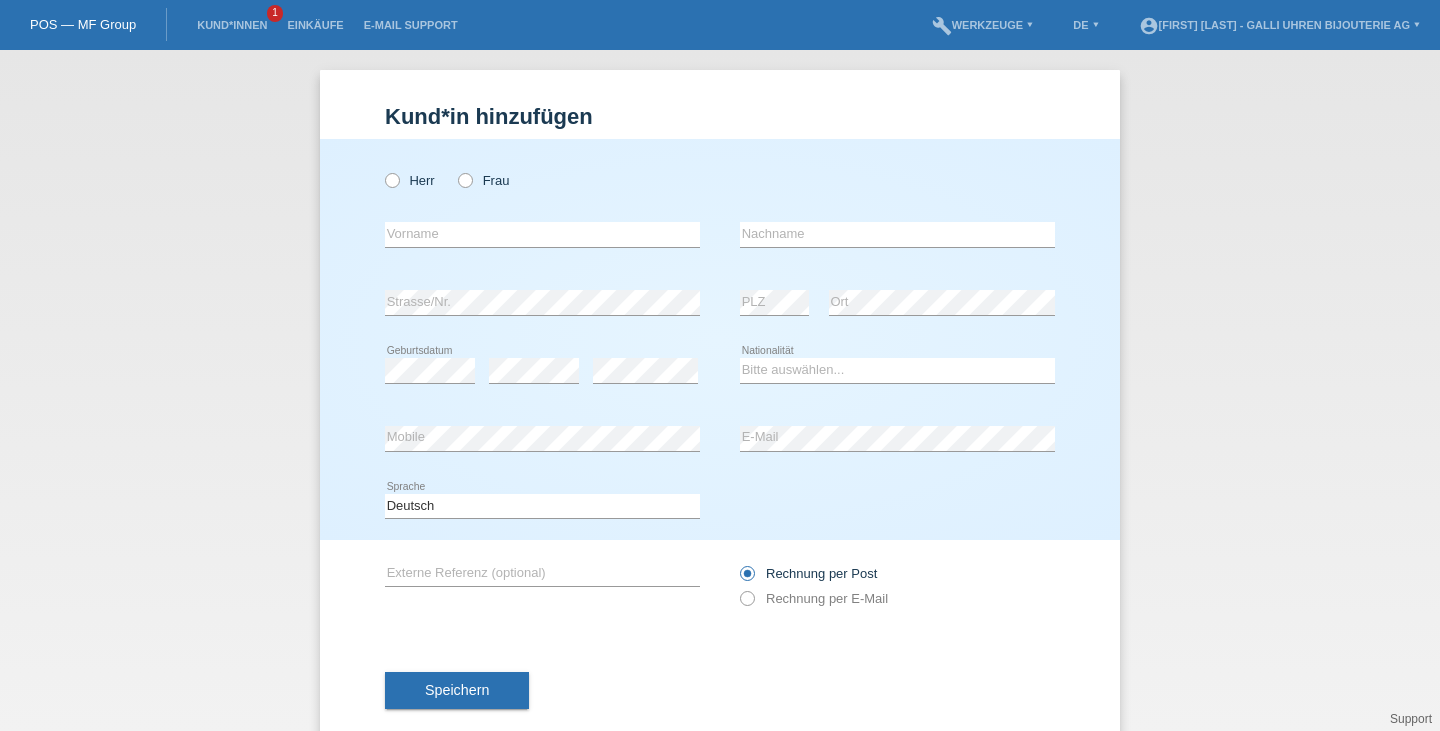 scroll, scrollTop: 0, scrollLeft: 0, axis: both 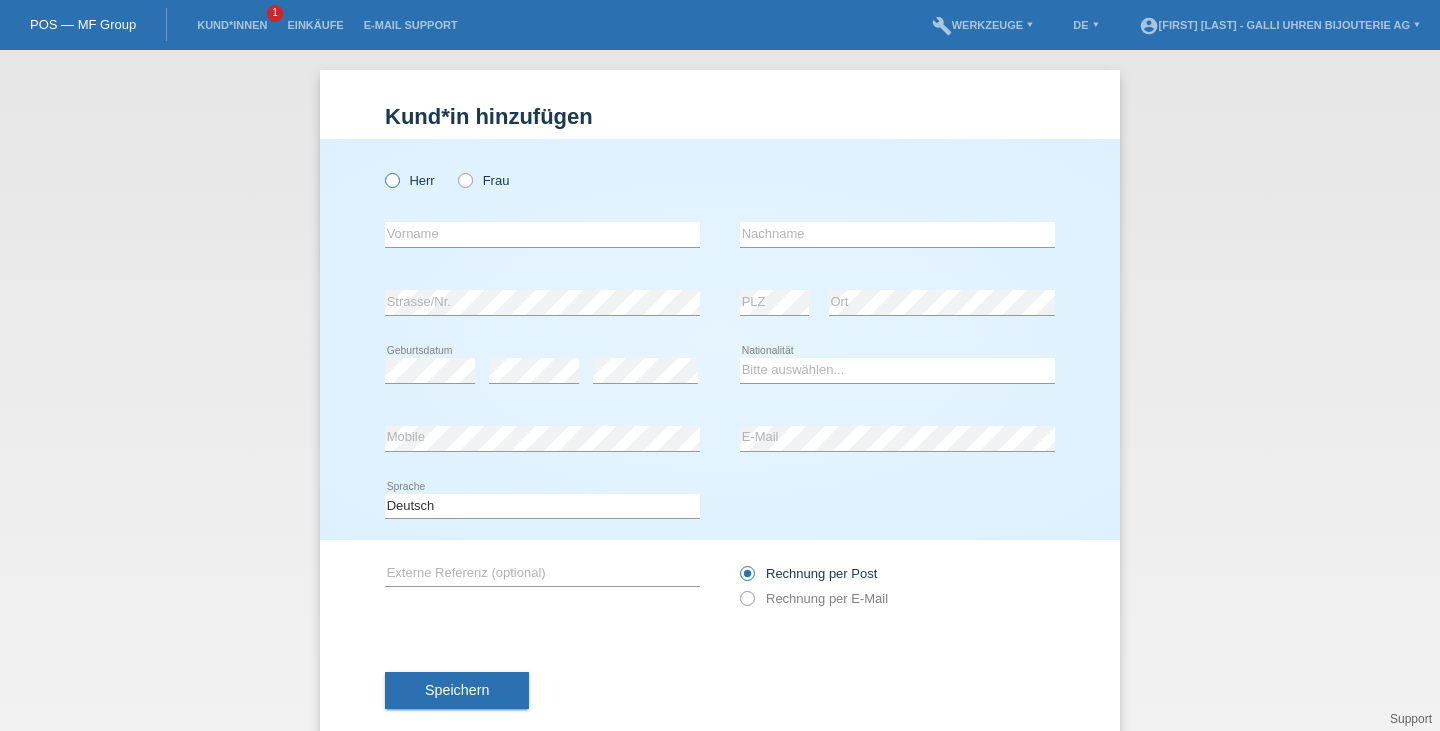 click at bounding box center [382, 170] 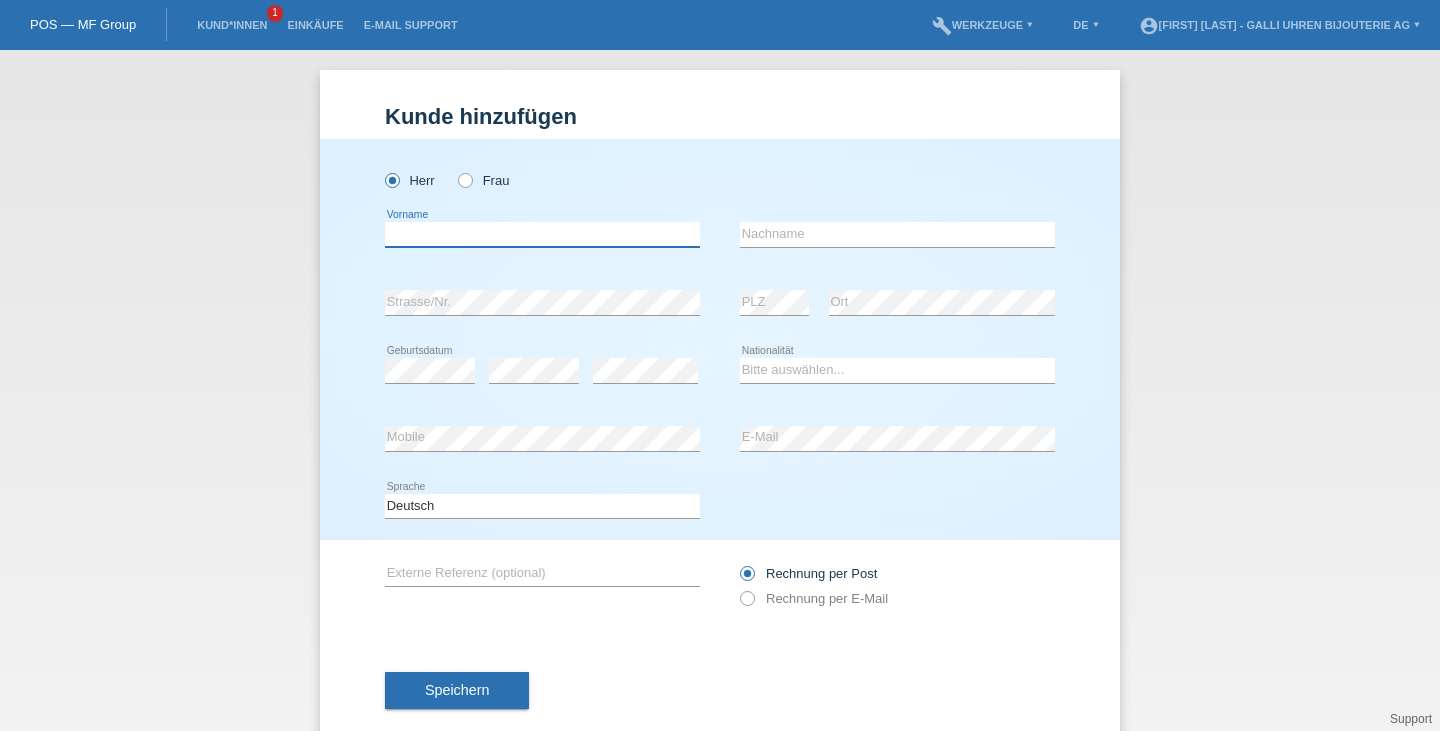 click at bounding box center [542, 234] 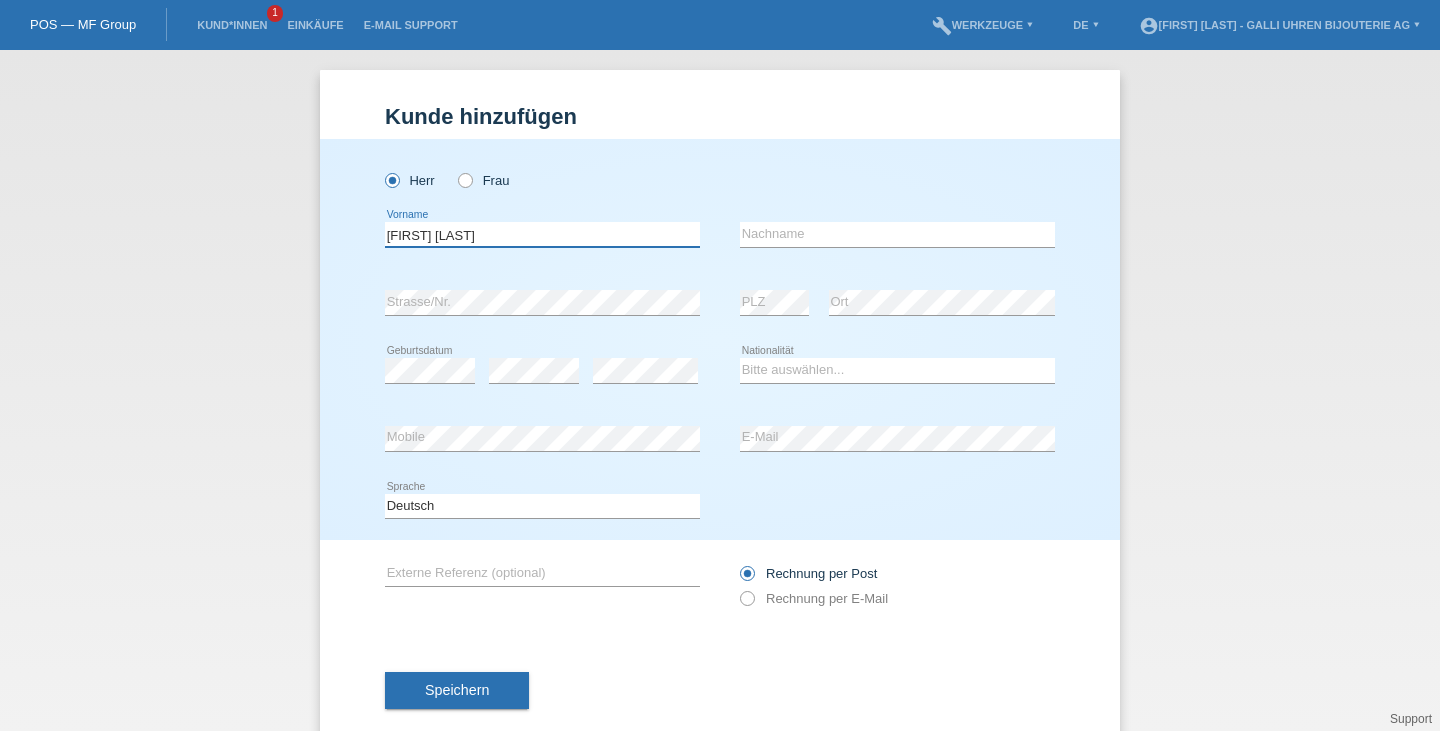 click on "batista Esteves" at bounding box center [542, 234] 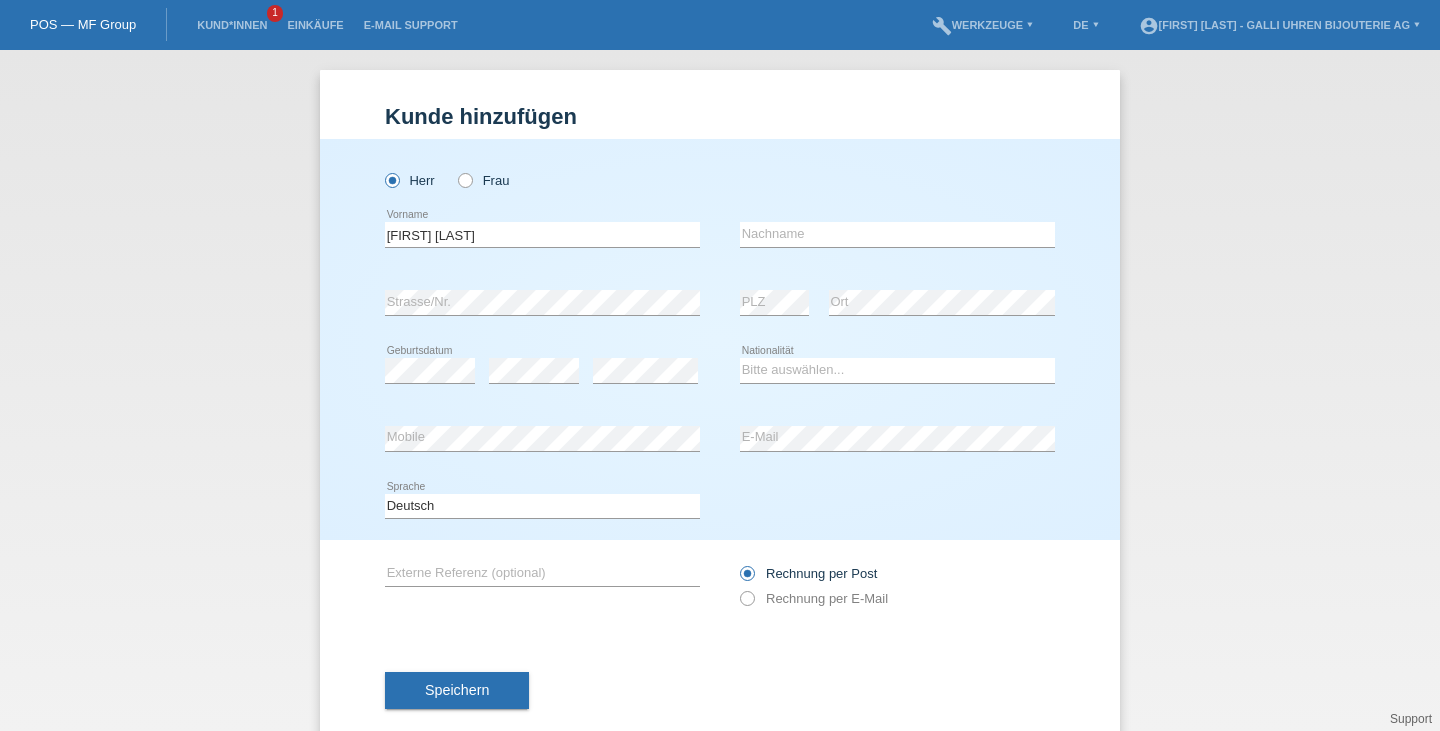 click on "Batista Esteves
error
Vorname
error
Nachname" at bounding box center [720, 235] 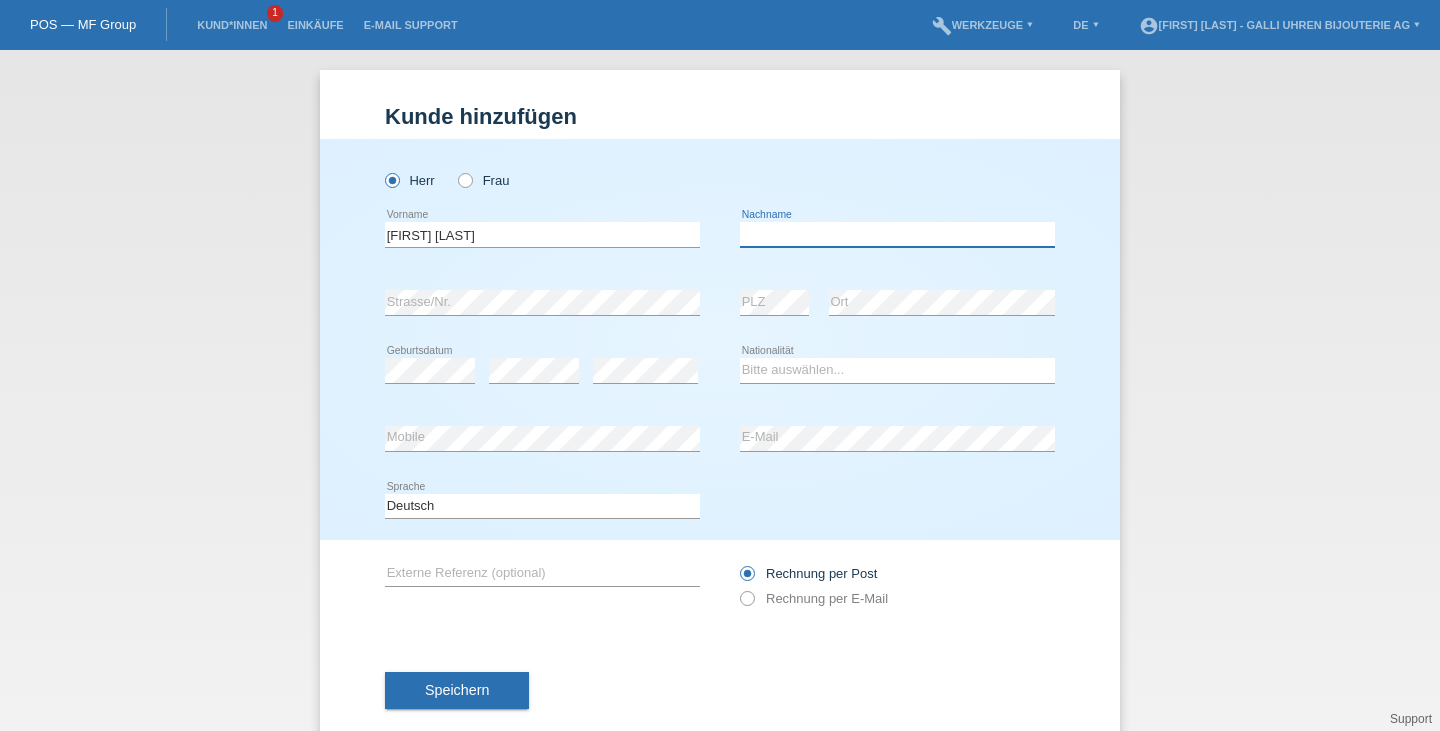 click at bounding box center (897, 234) 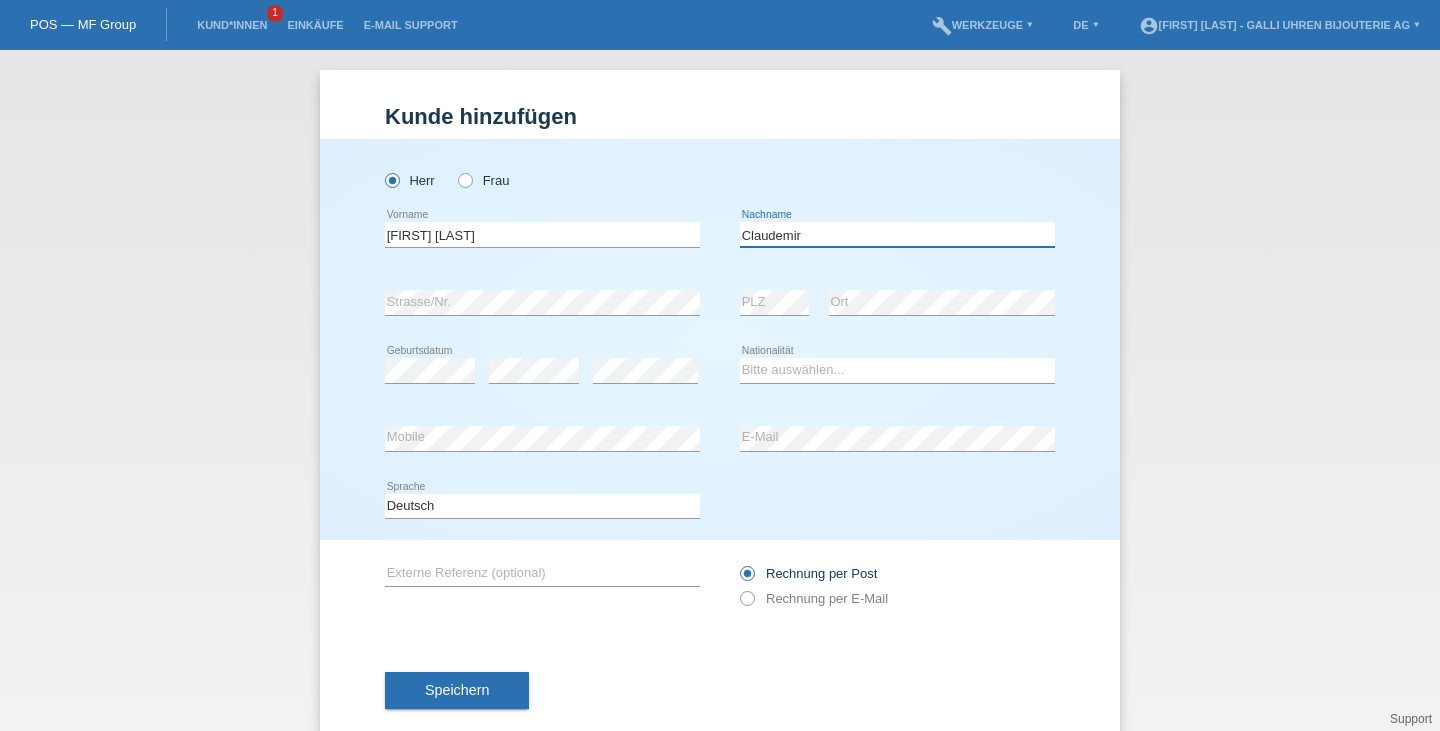 type on "Claudemir" 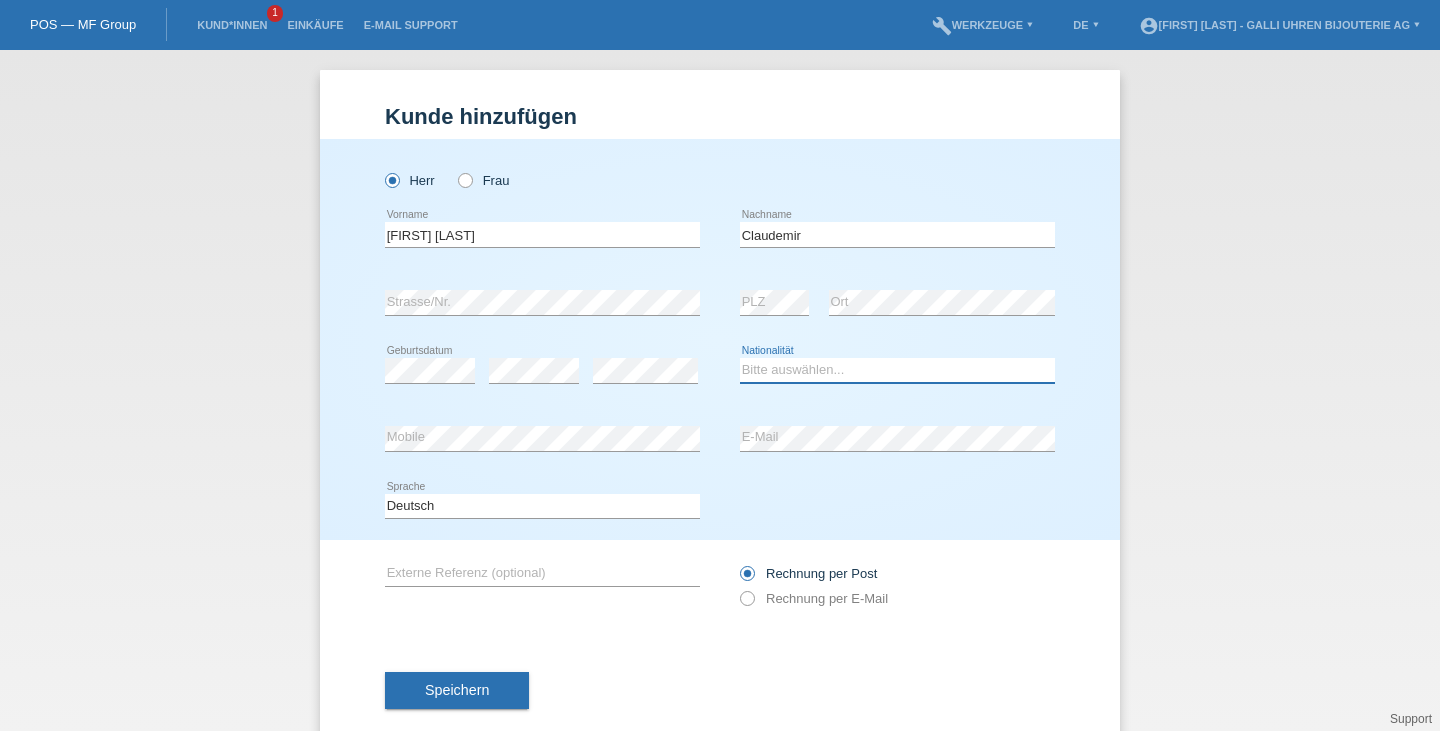 click on "Bitte auswählen...
Schweiz
Deutschland
Liechtenstein
Österreich
------------
Afghanistan
Ägypten
Åland
Albanien
Algerien" at bounding box center [897, 370] 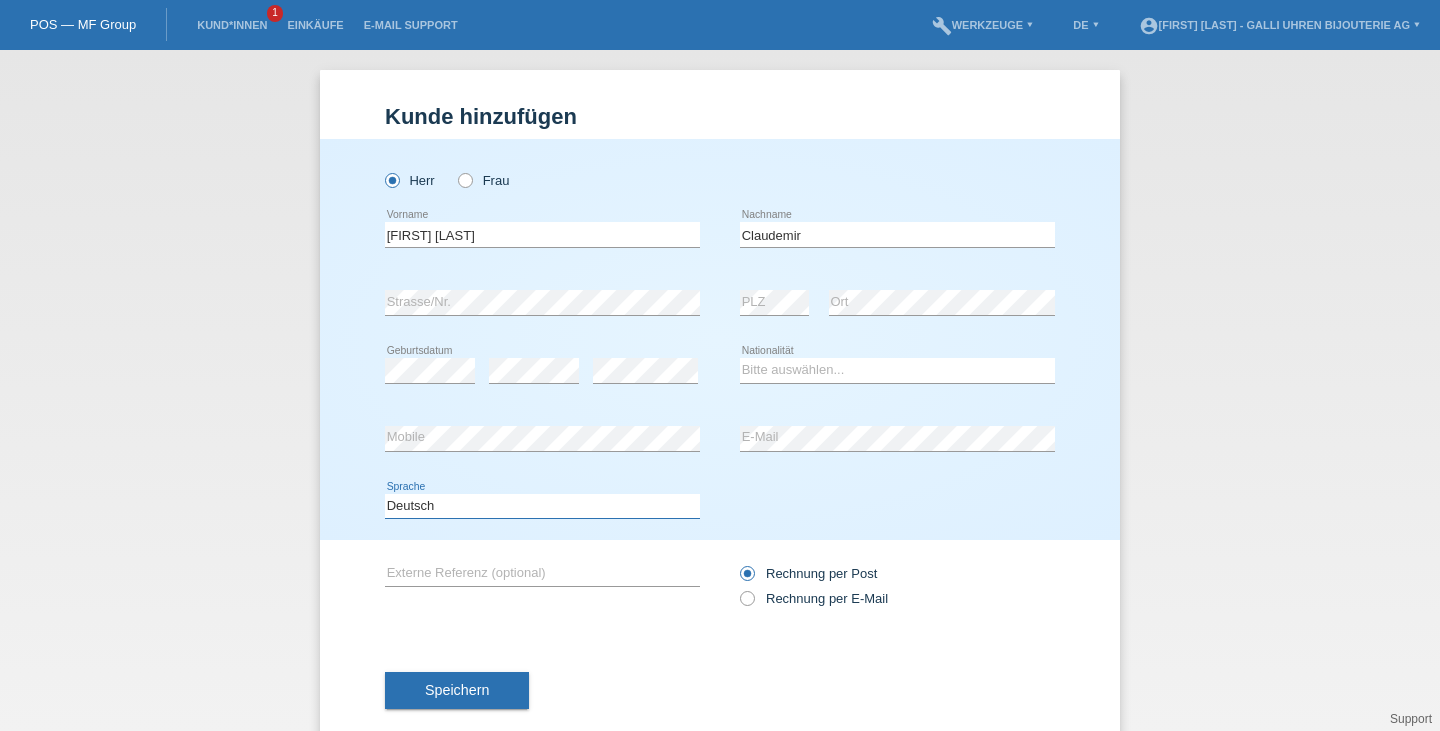 click on "Deutsch
Français
Italiano
English" at bounding box center (542, 506) 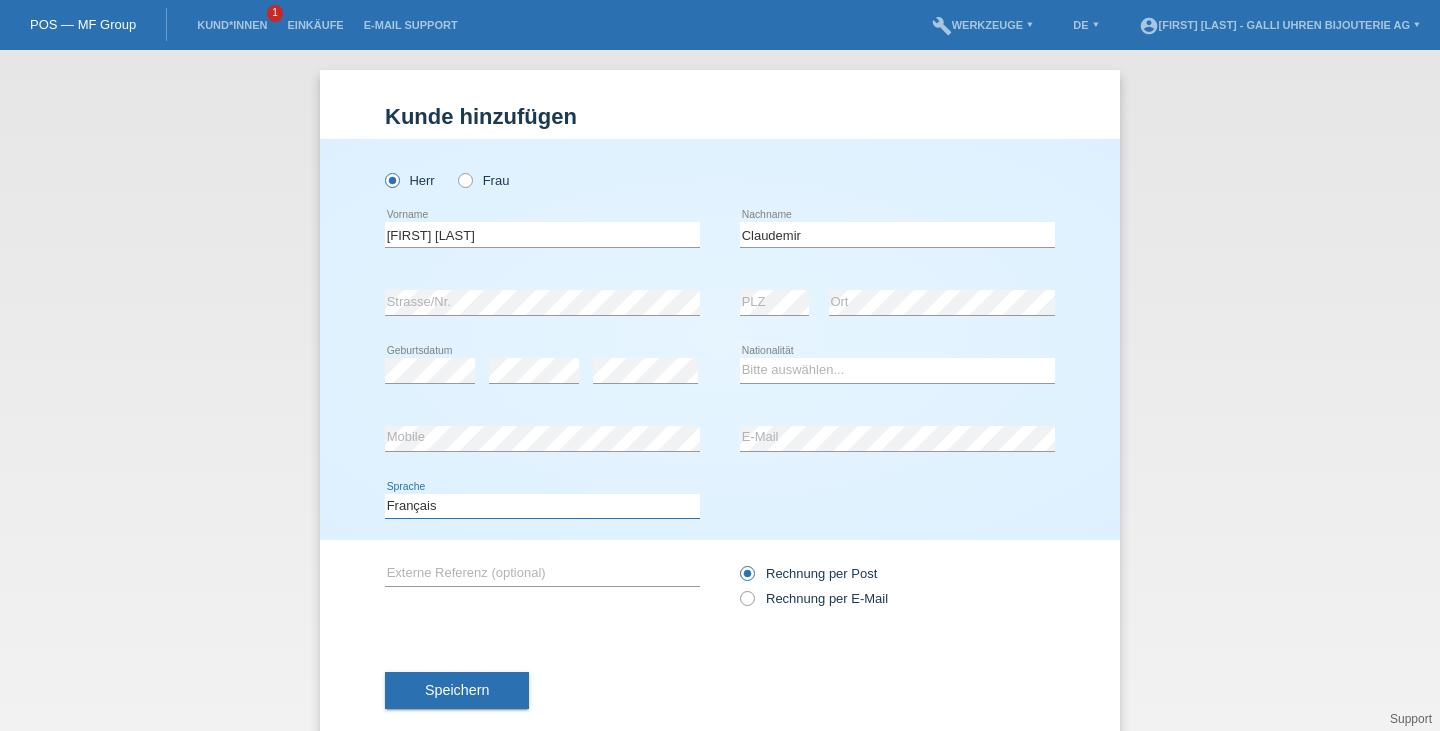 click on "Deutsch
Français
Italiano
English" at bounding box center [542, 506] 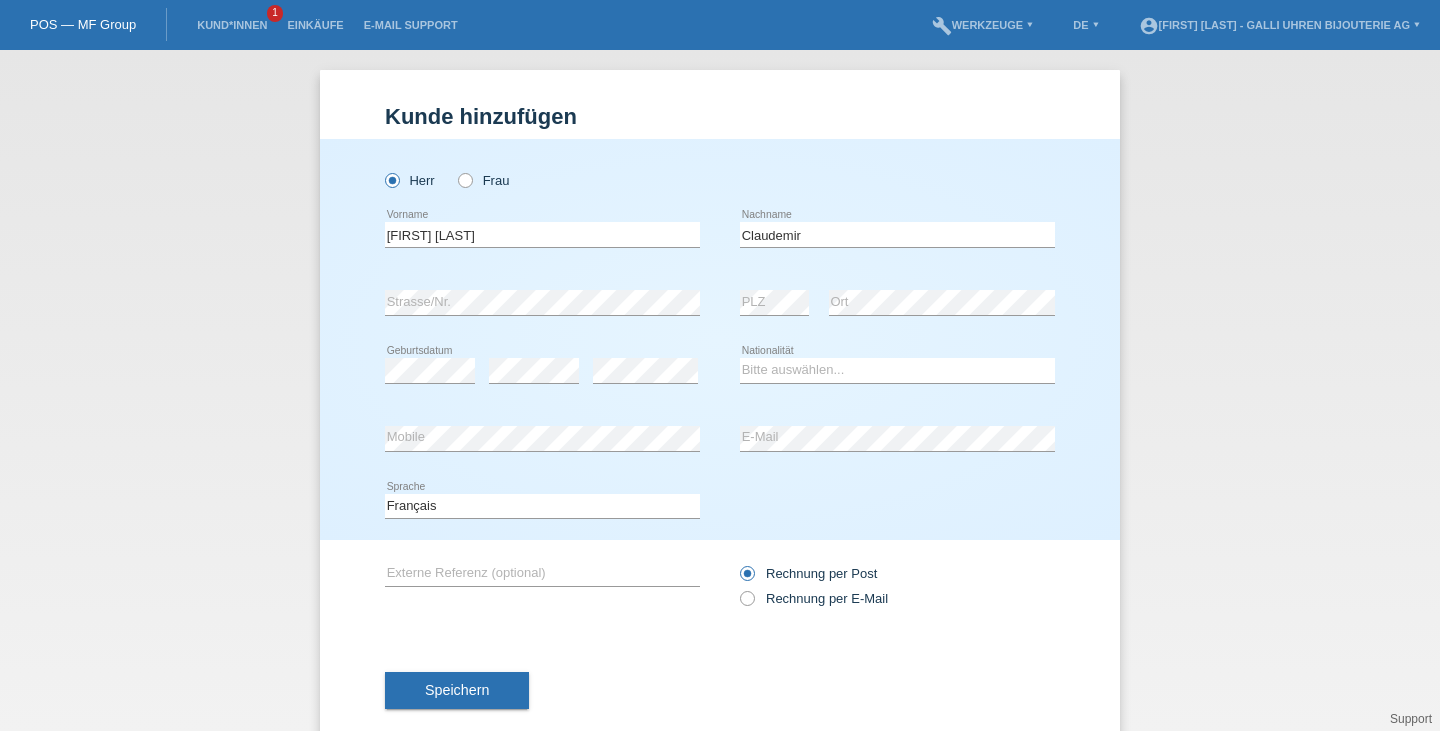 click on "Bitte auswählen...
Schweiz
Deutschland
Liechtenstein
Österreich
------------
Afghanistan
Ägypten
Åland
Albanien
Algerien Andorra Angola" at bounding box center [897, 146] 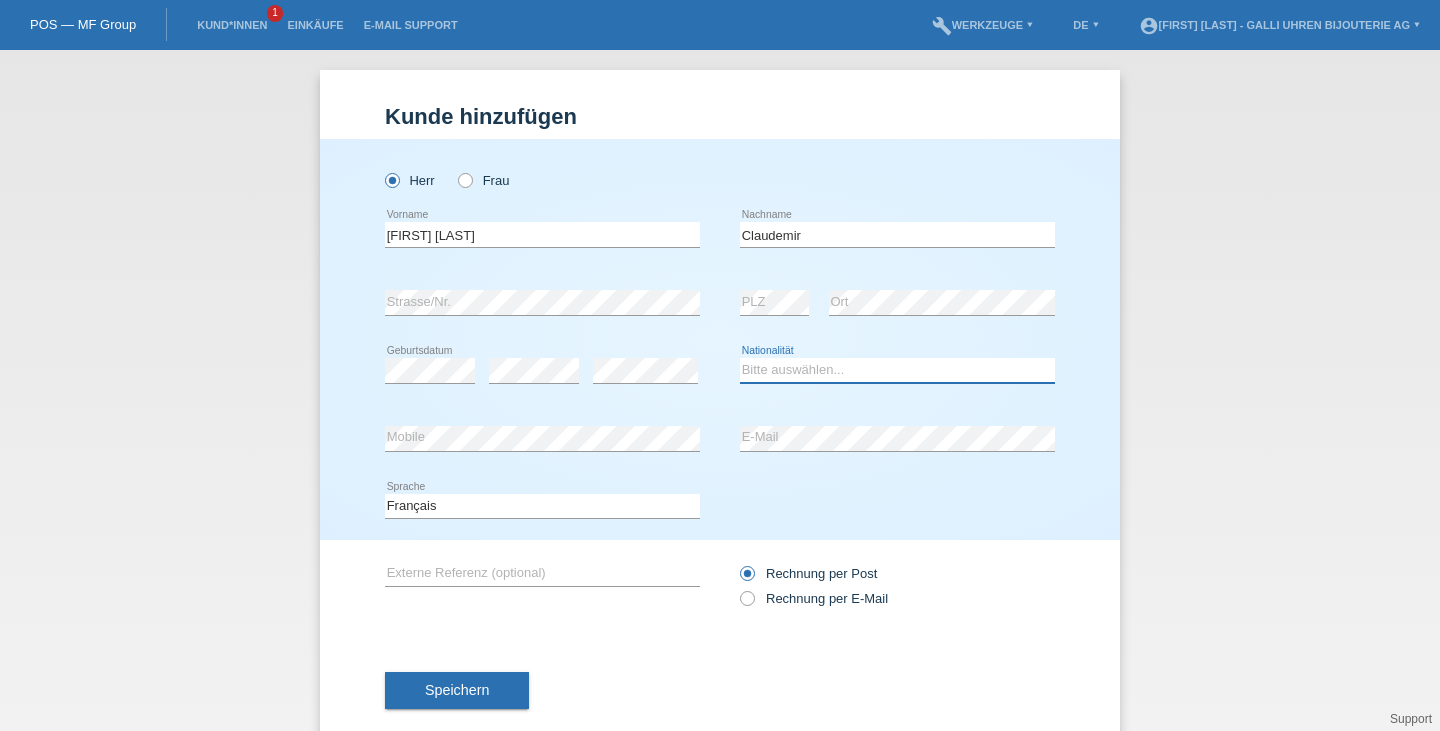 click on "Bitte auswählen...
Schweiz
Deutschland
Liechtenstein
Österreich
------------
Afghanistan
Ägypten
Åland
Albanien
Algerien" at bounding box center (897, 370) 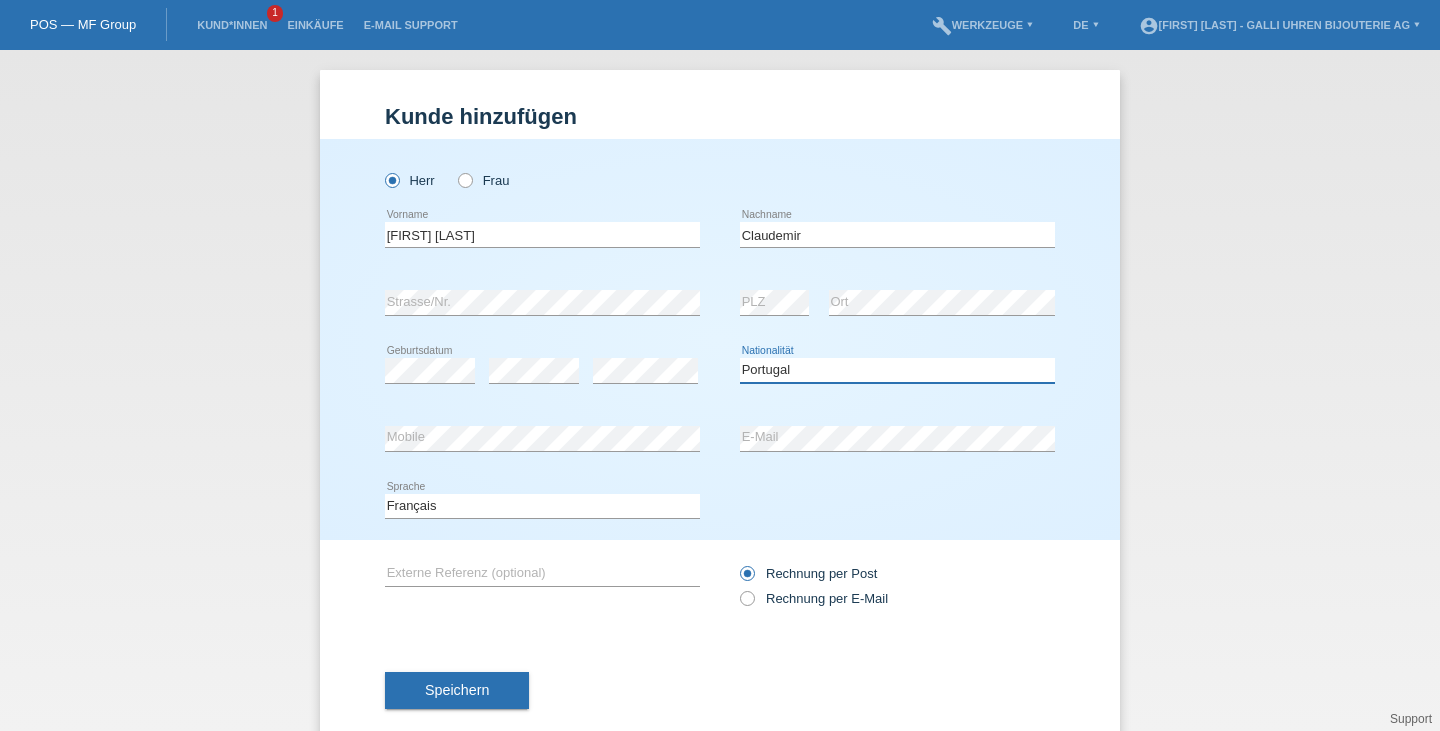 click on "Bitte auswählen...
Schweiz
Deutschland
Liechtenstein
Österreich
------------
Afghanistan
Ägypten
Åland
Albanien
Algerien" at bounding box center (897, 370) 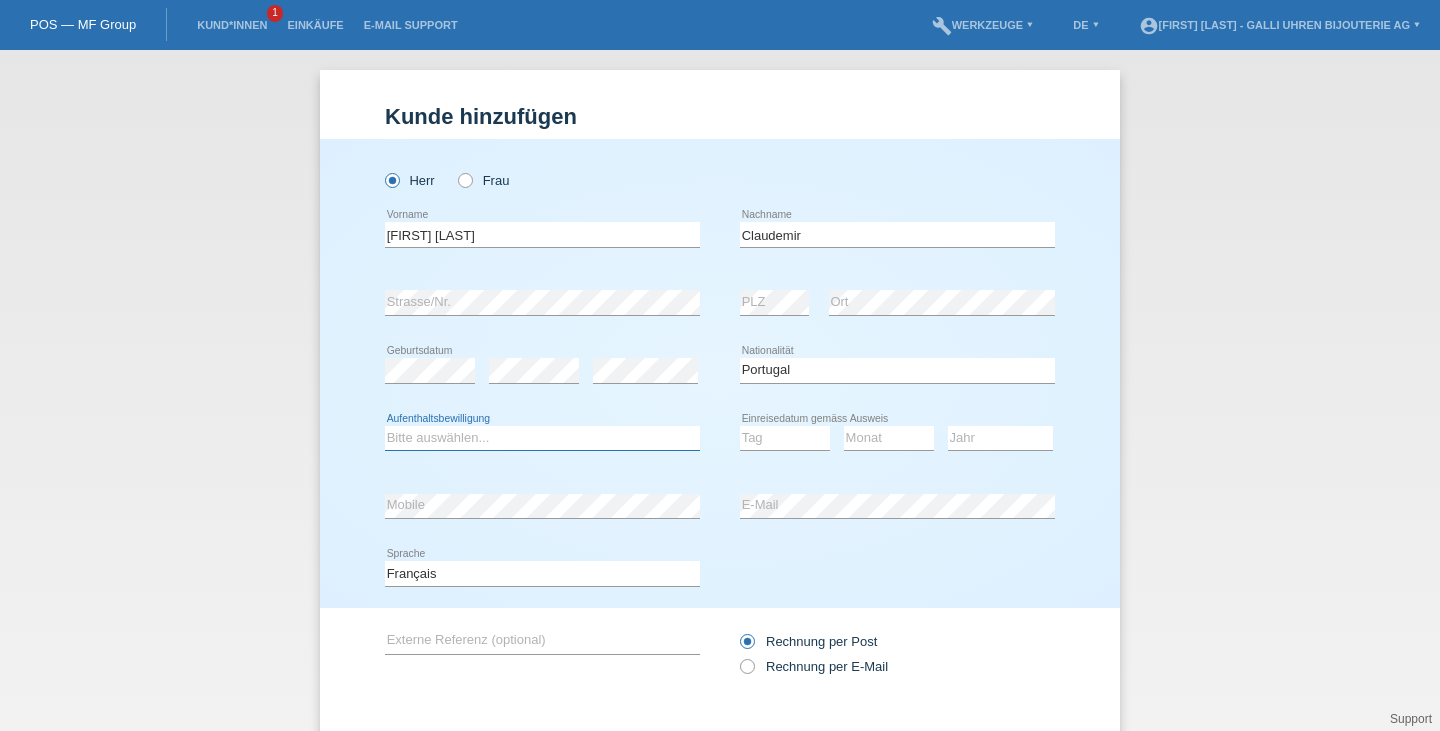 click on "Bitte auswählen...
C
B
B - Flüchtlingsstatus
Andere" at bounding box center [542, 438] 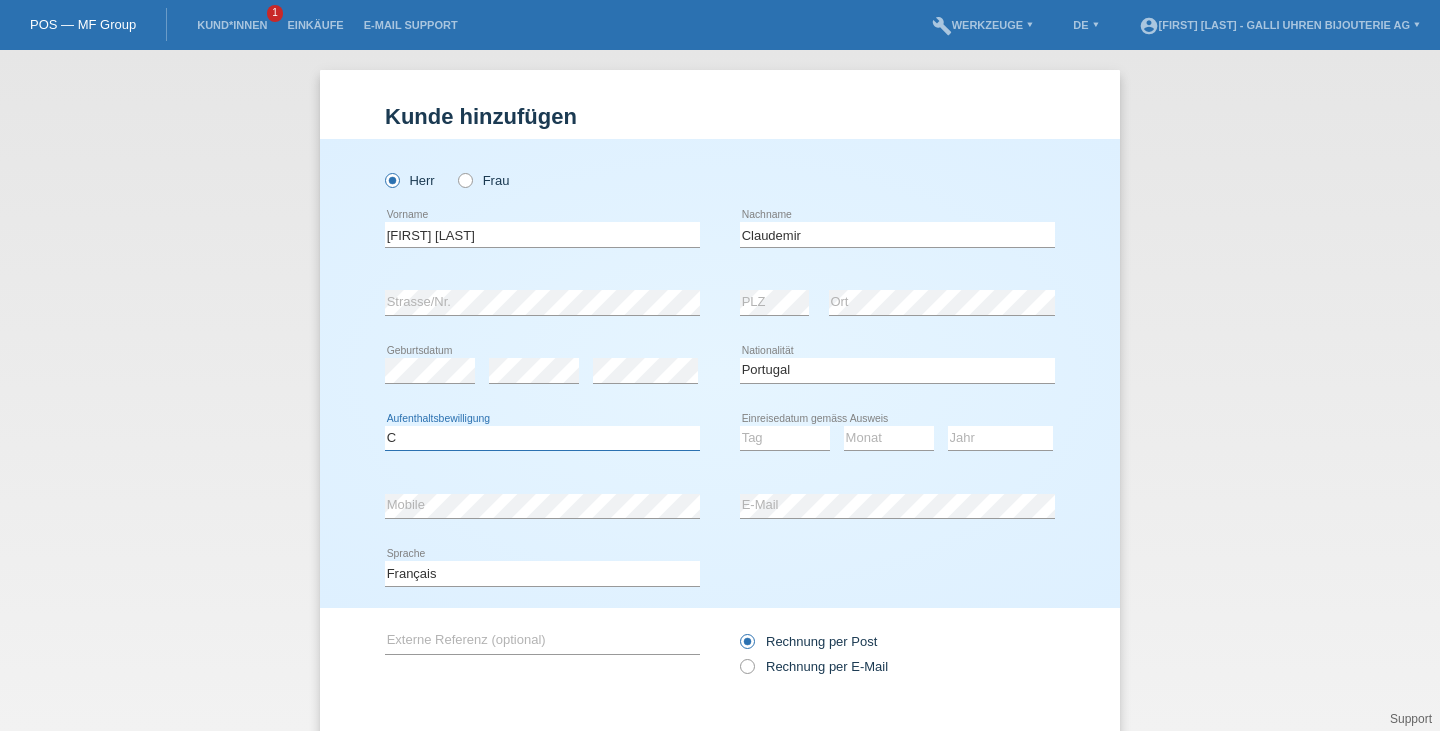 click on "Bitte auswählen...
C
B
B - Flüchtlingsstatus
Andere" at bounding box center [542, 438] 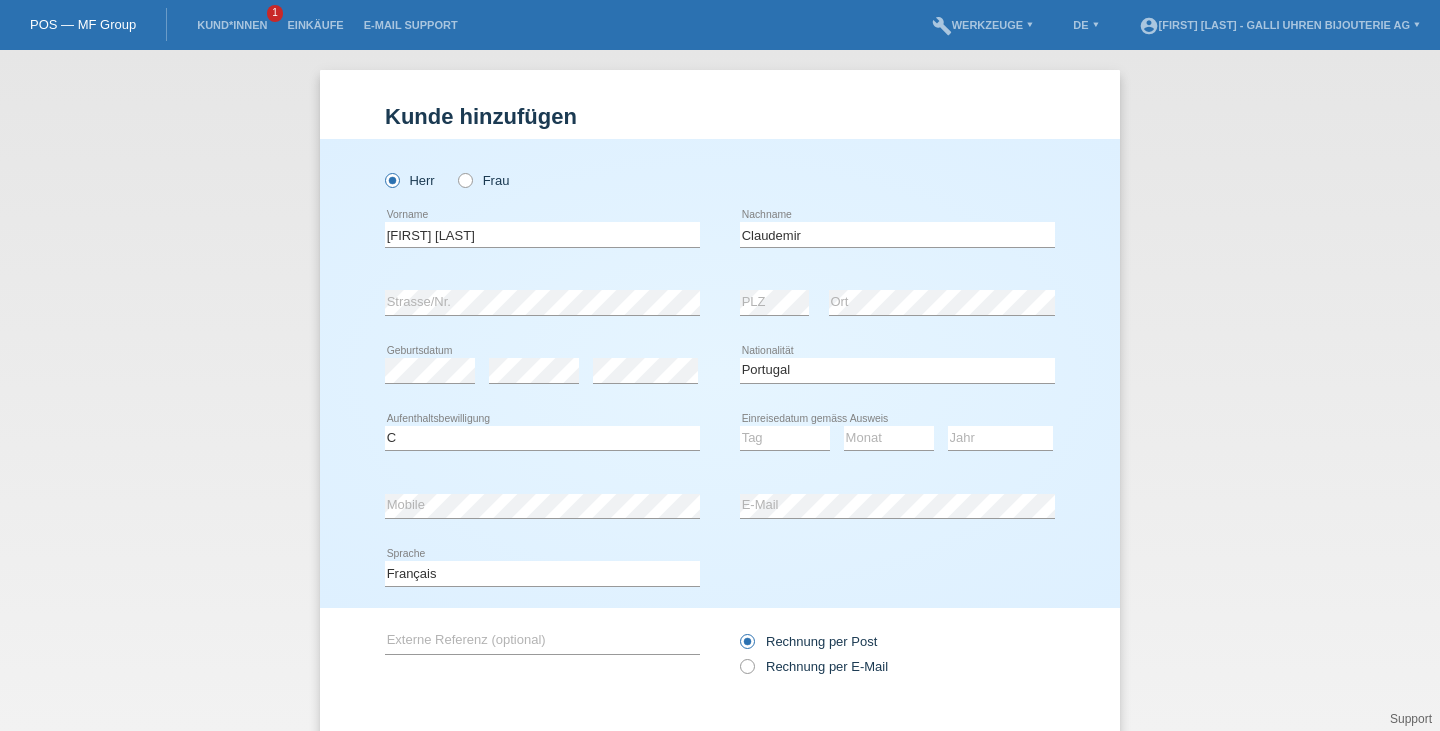 click on "Tag
01
02
03
04
05
06
07
08
09 10 11 12 13 14 15 16" at bounding box center [785, 439] 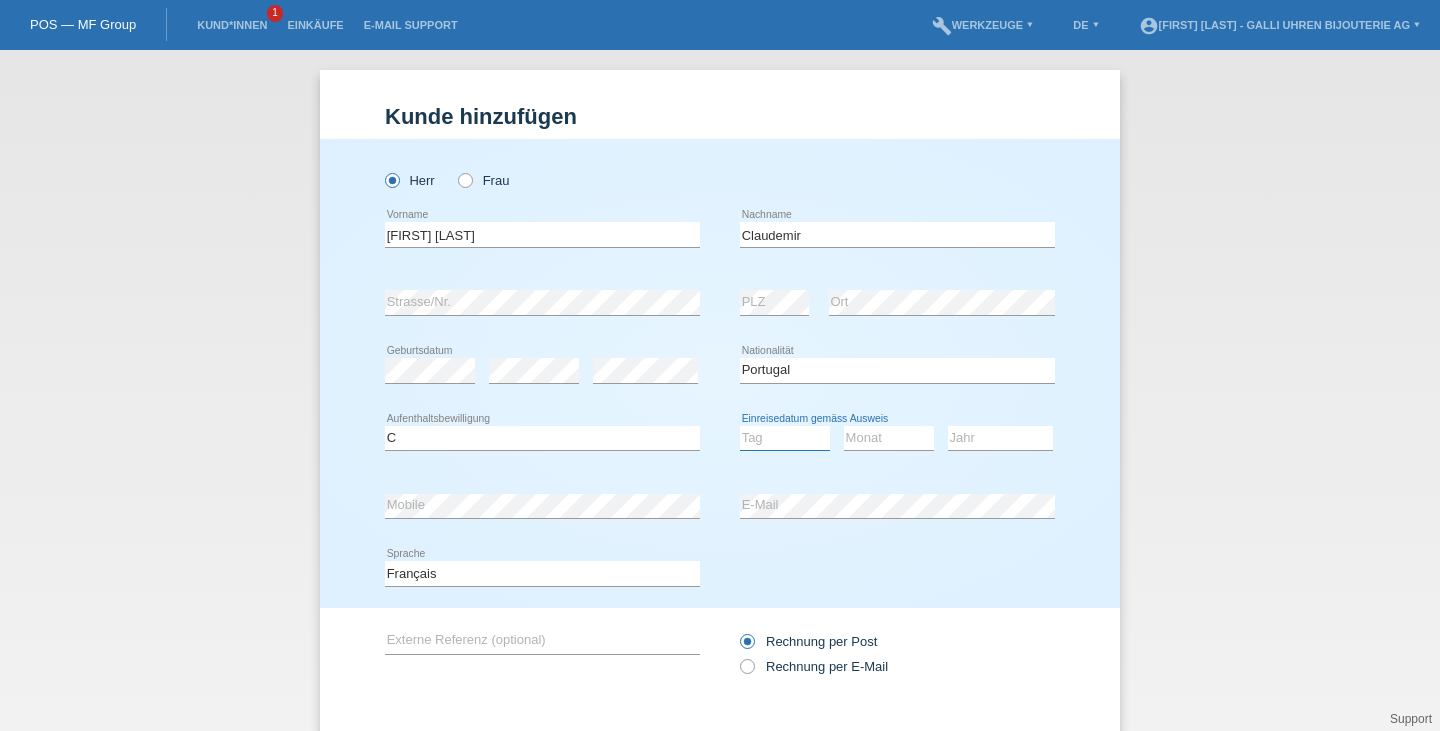 click on "Tag
01
02
03
04
05
06
07
08
09
10 11" at bounding box center [785, 438] 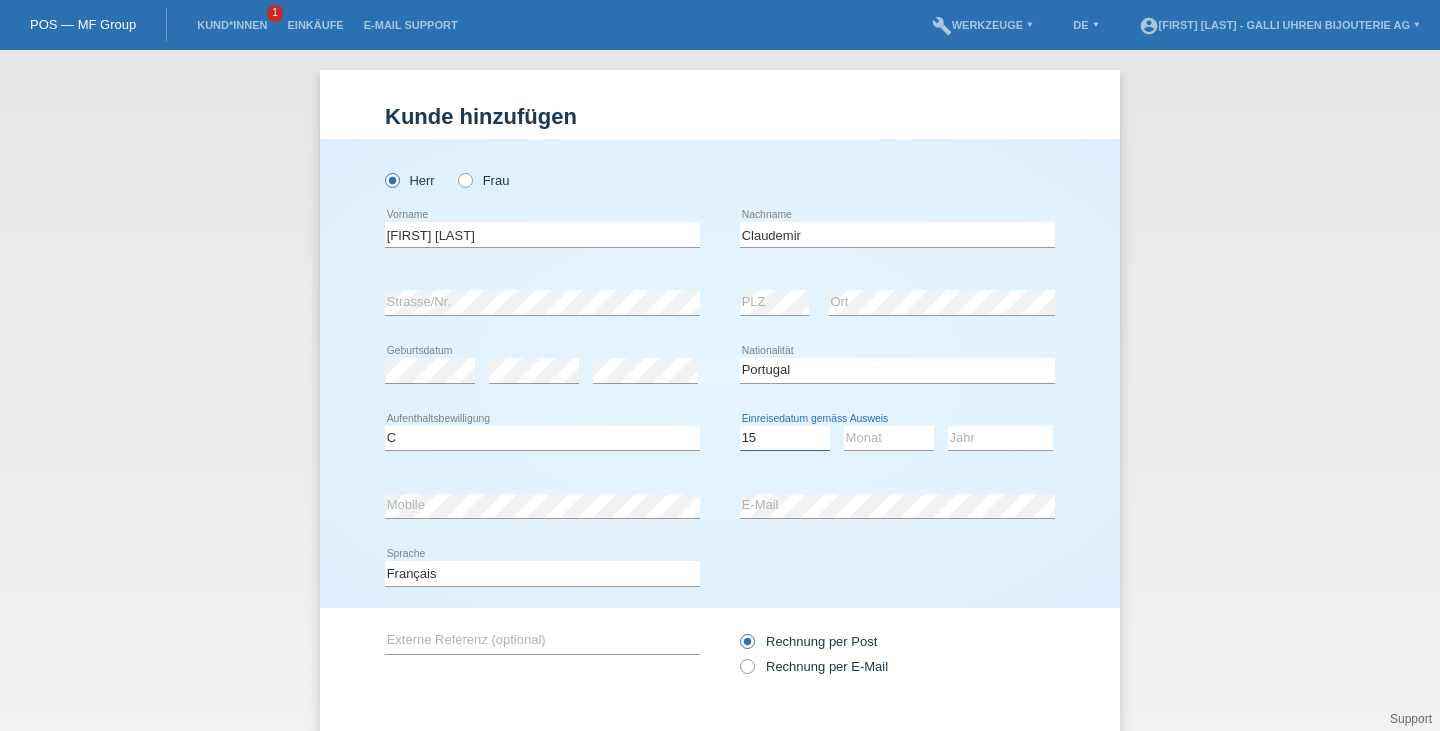click on "Tag
01
02
03
04
05
06
07
08
09
10 11" at bounding box center (785, 438) 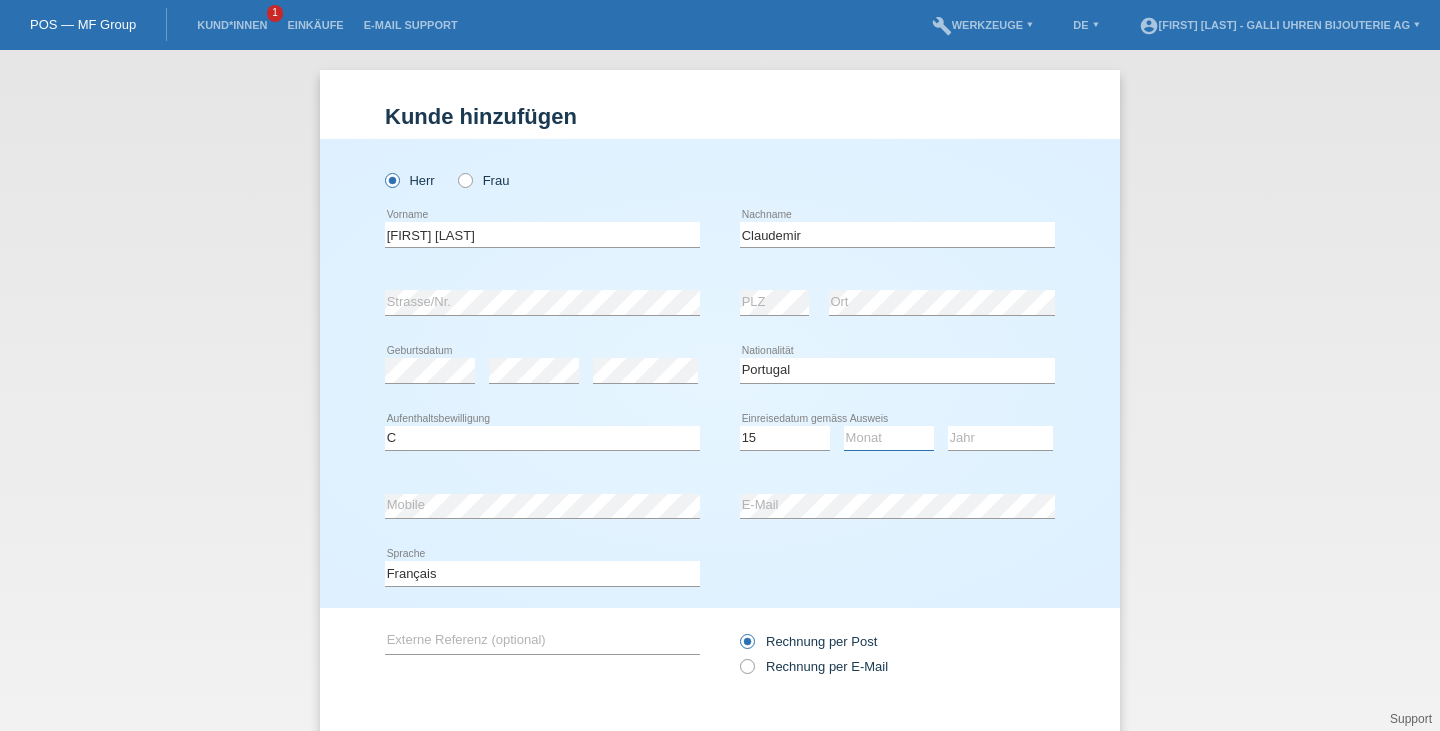click on "Monat
01
02
03
04
05
06
07
08
09
10 11" at bounding box center [889, 438] 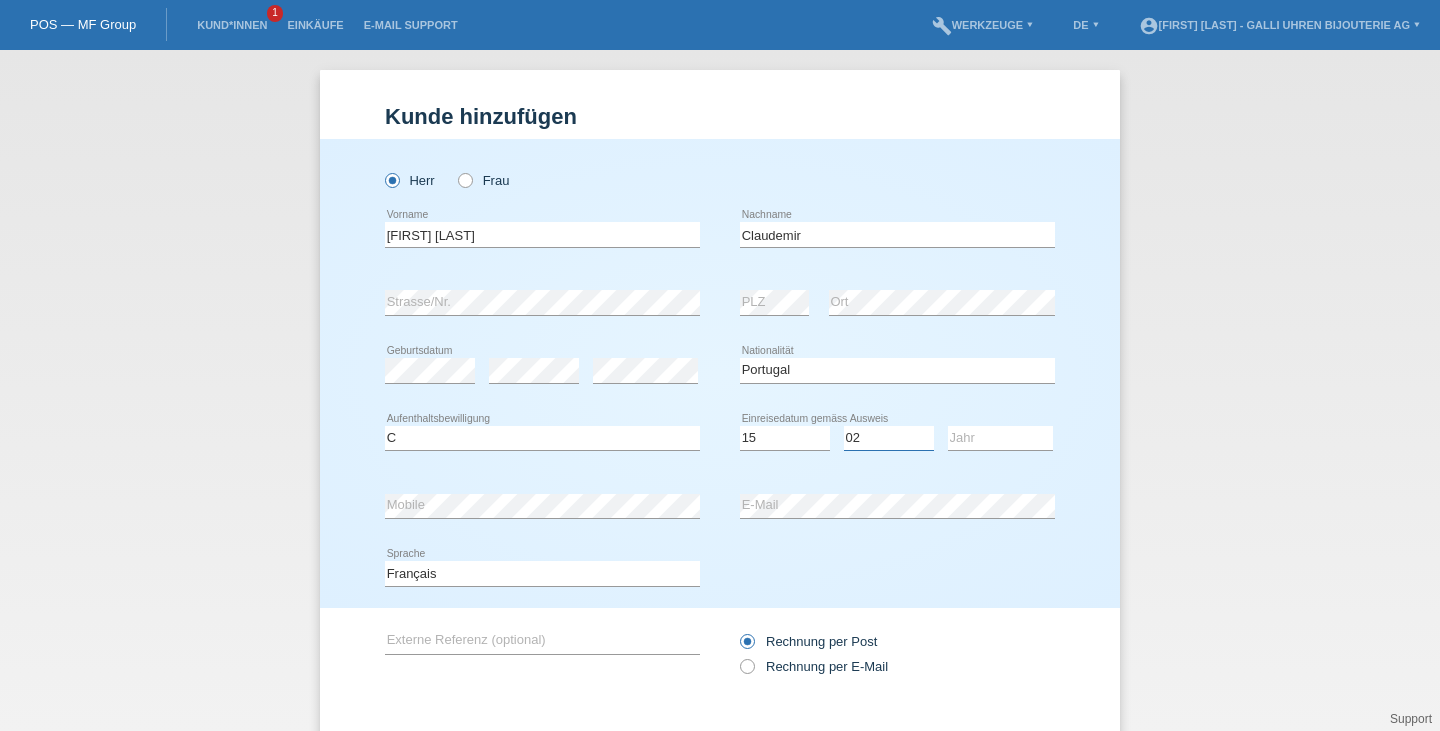 click on "Monat
01
02
03
04
05
06
07
08
09
10 11" at bounding box center (889, 438) 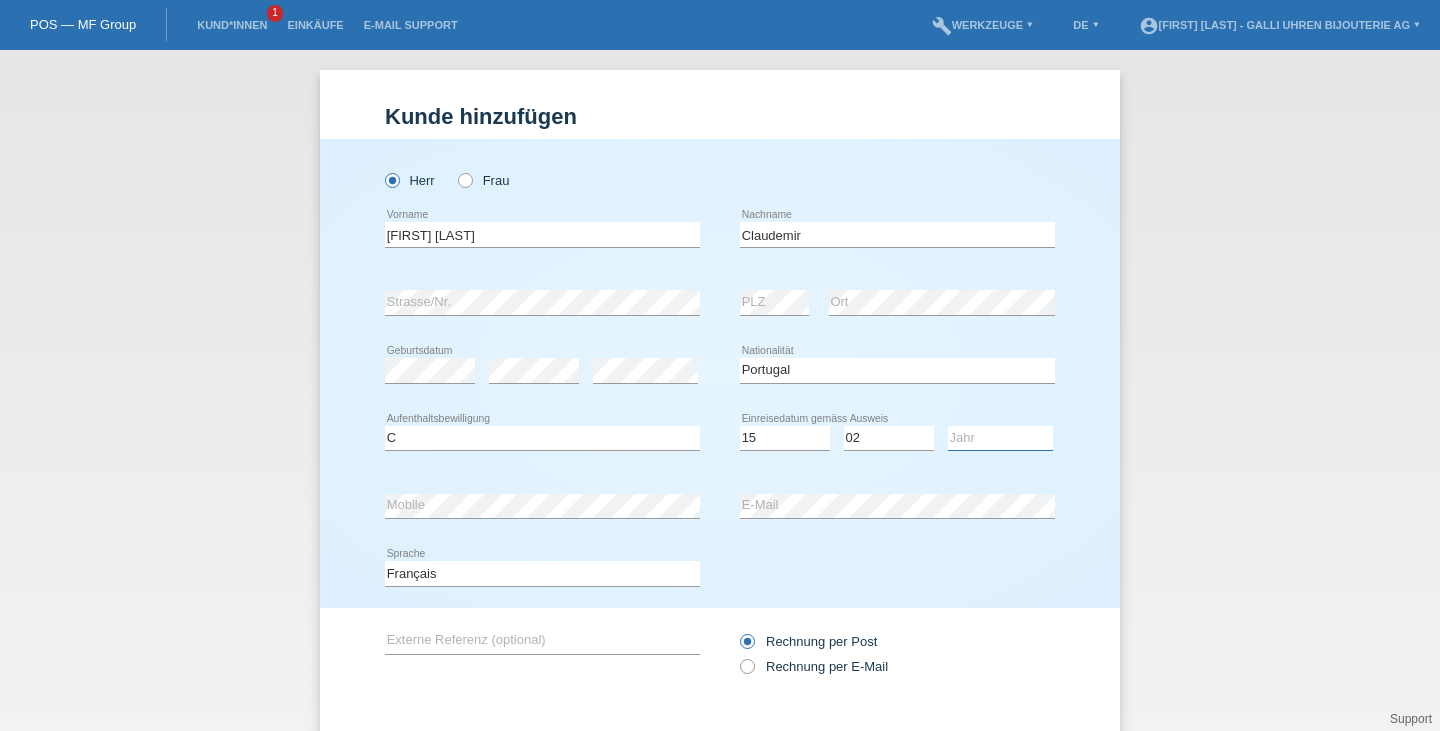 click on "Jahr
2025
2024
2023
2022
2021
2020
2019
2018
2017 2016 2015 2014 2013 2012 2011 2010 2009 2008 2007 2006 2005 2004 2003 2002 2001" at bounding box center [1000, 438] 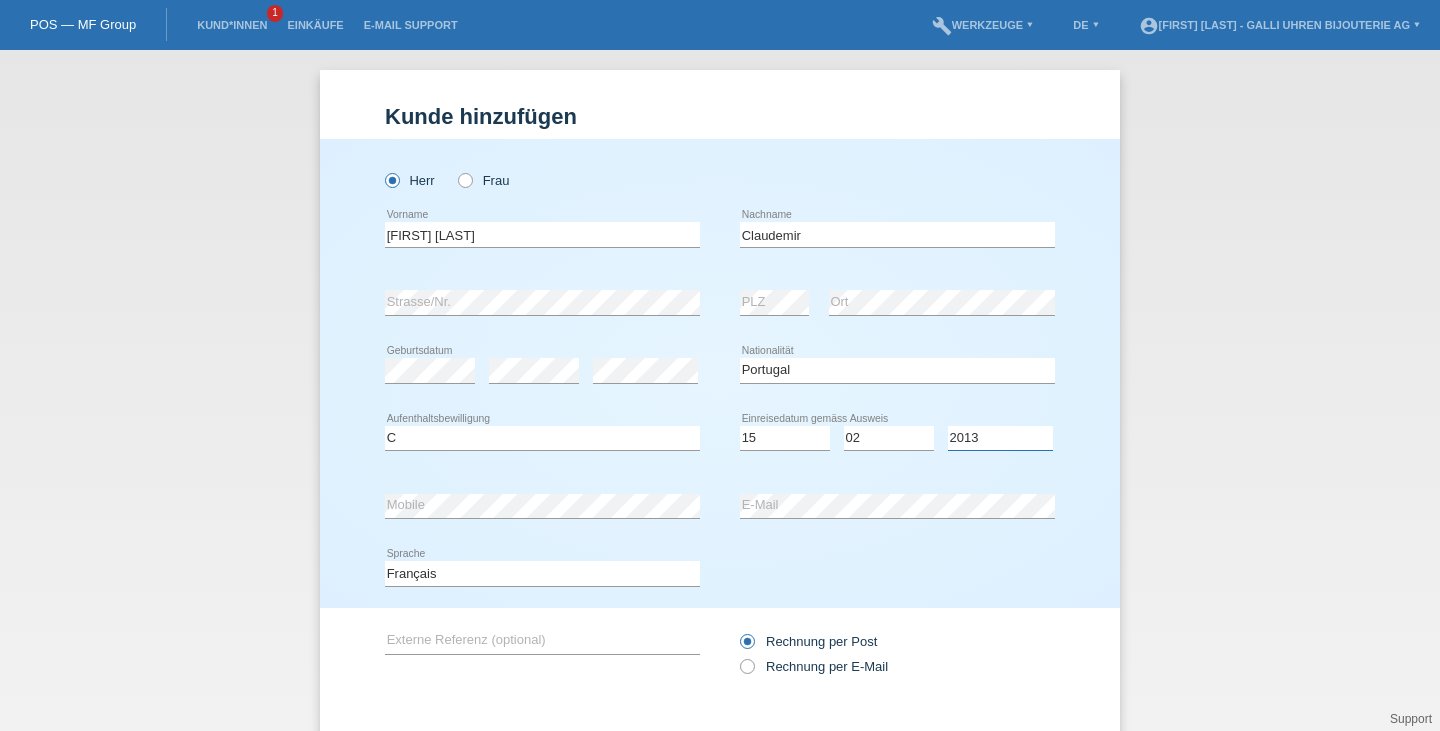 click on "Jahr
2025
2024
2023
2022
2021
2020
2019
2018
2017 2016 2015 2014 2013 2012 2011 2010 2009 2008 2007 2006 2005 2004 2003 2002 2001" at bounding box center (1000, 438) 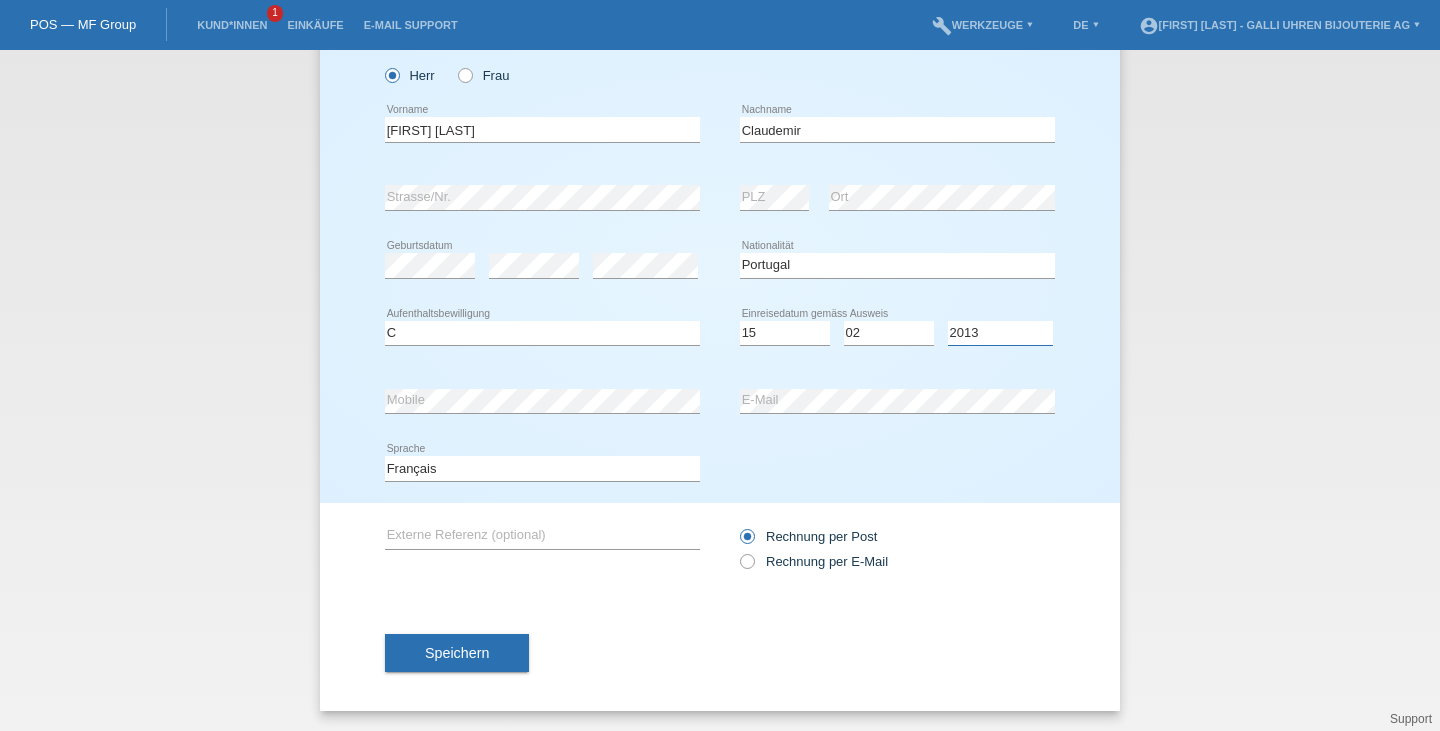 scroll, scrollTop: 106, scrollLeft: 0, axis: vertical 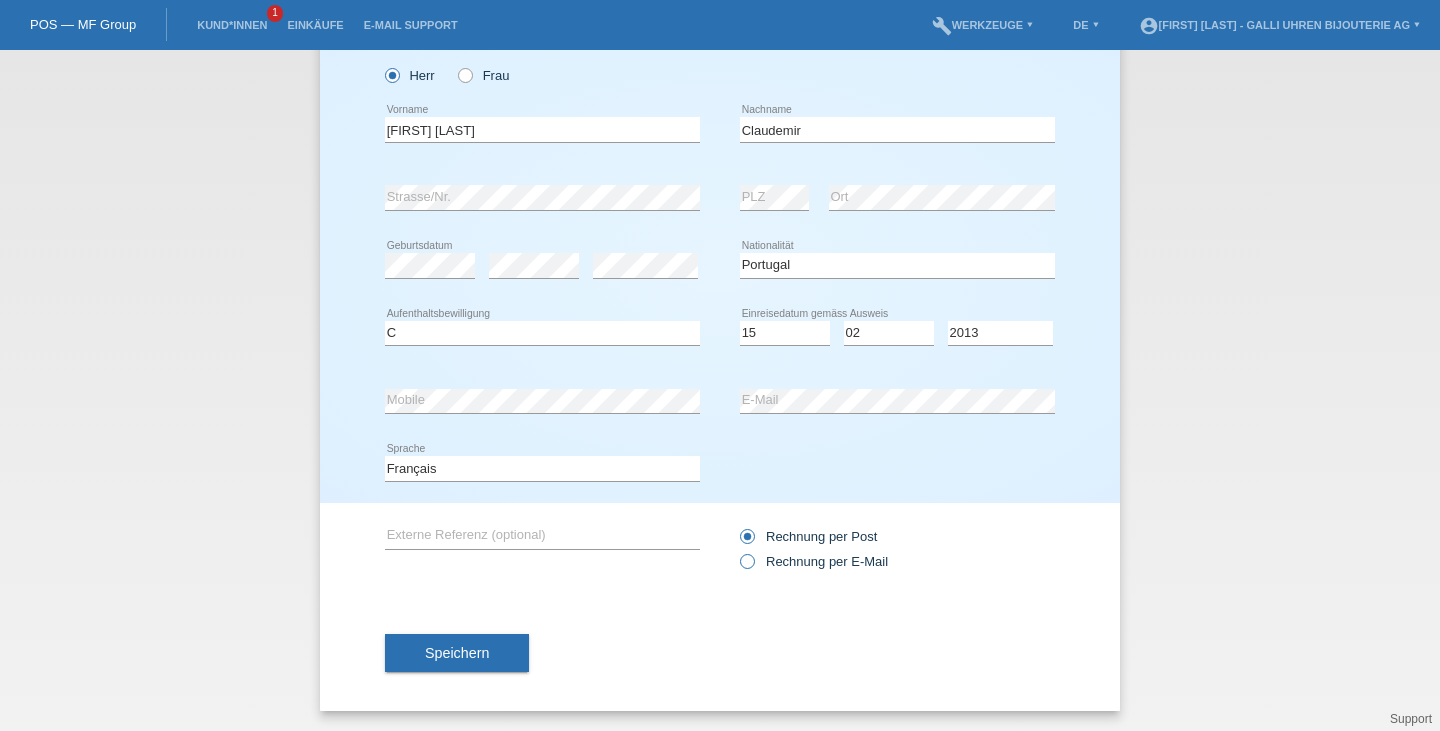 click at bounding box center (737, 526) 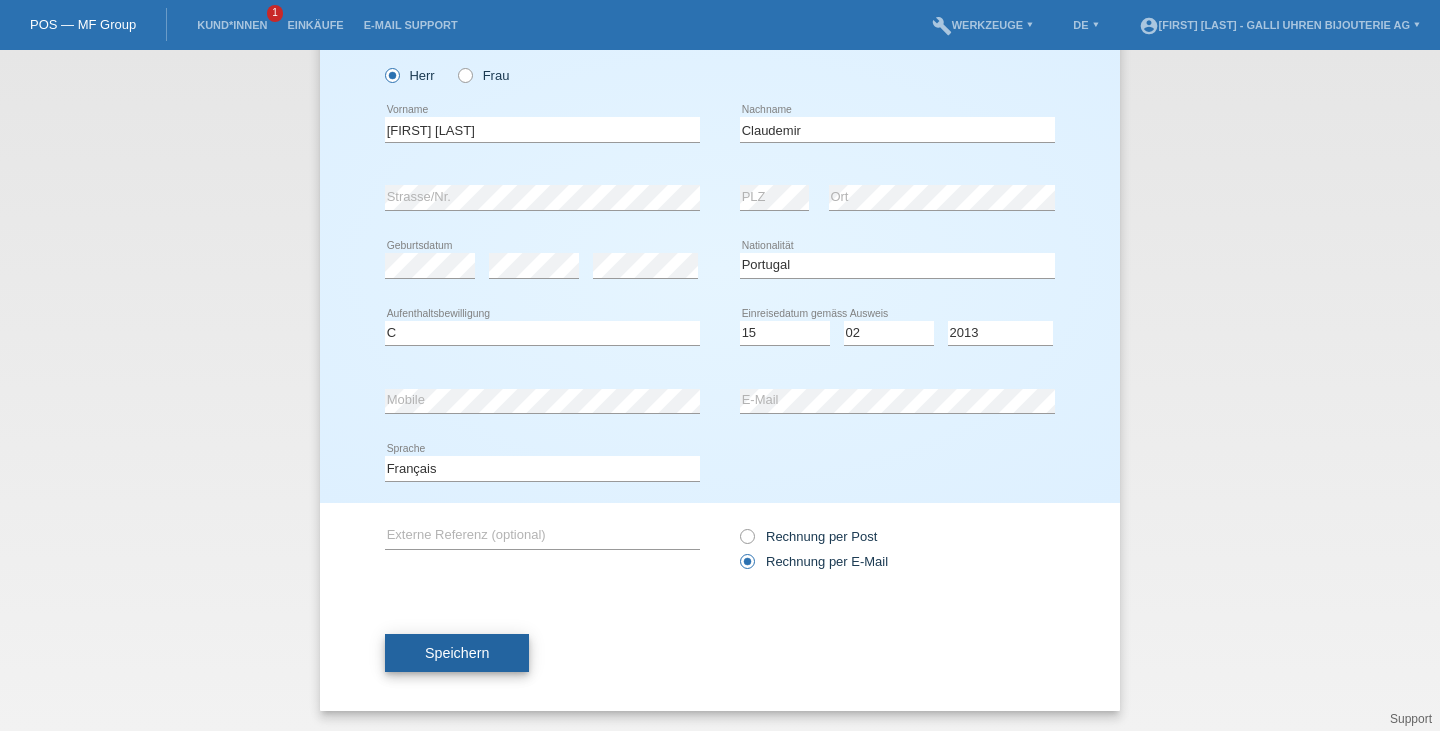 click on "Speichern" at bounding box center [457, 653] 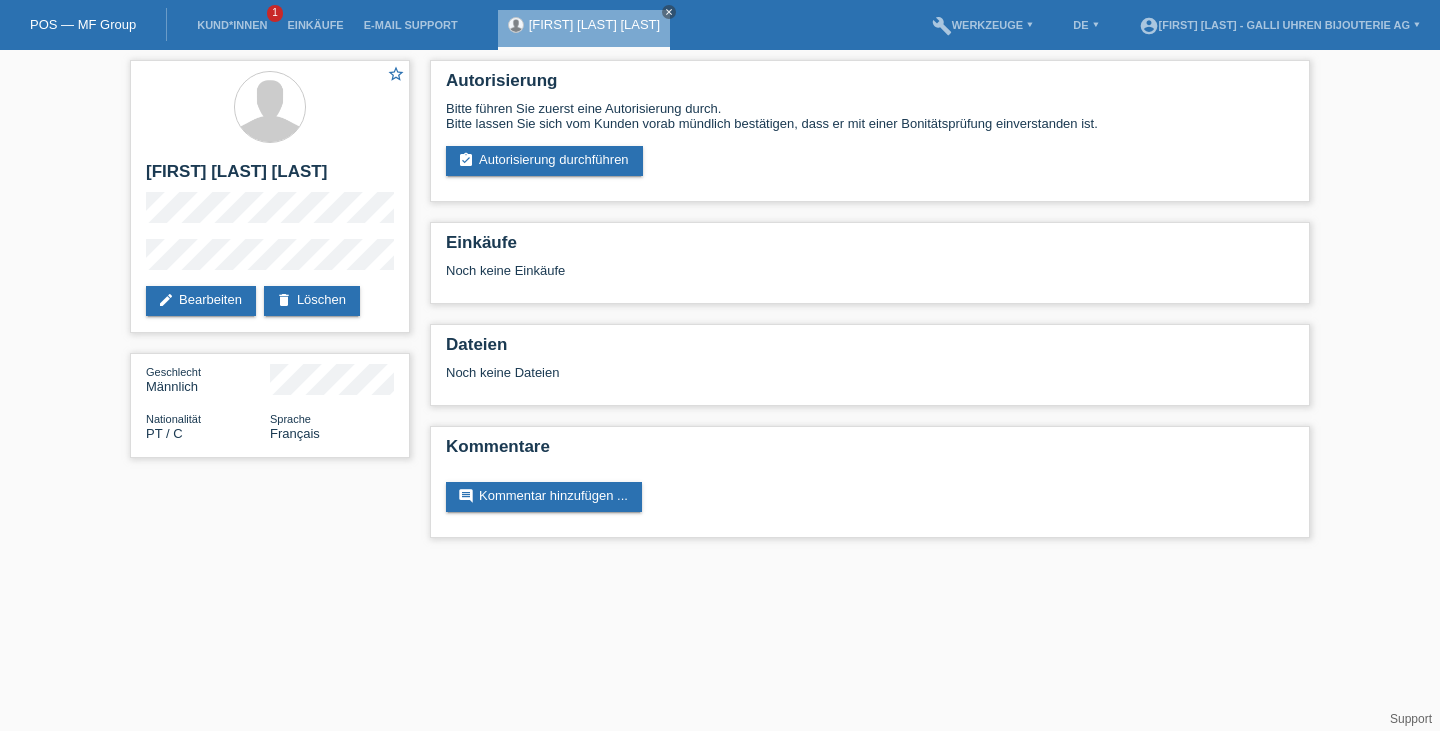 scroll, scrollTop: 0, scrollLeft: 0, axis: both 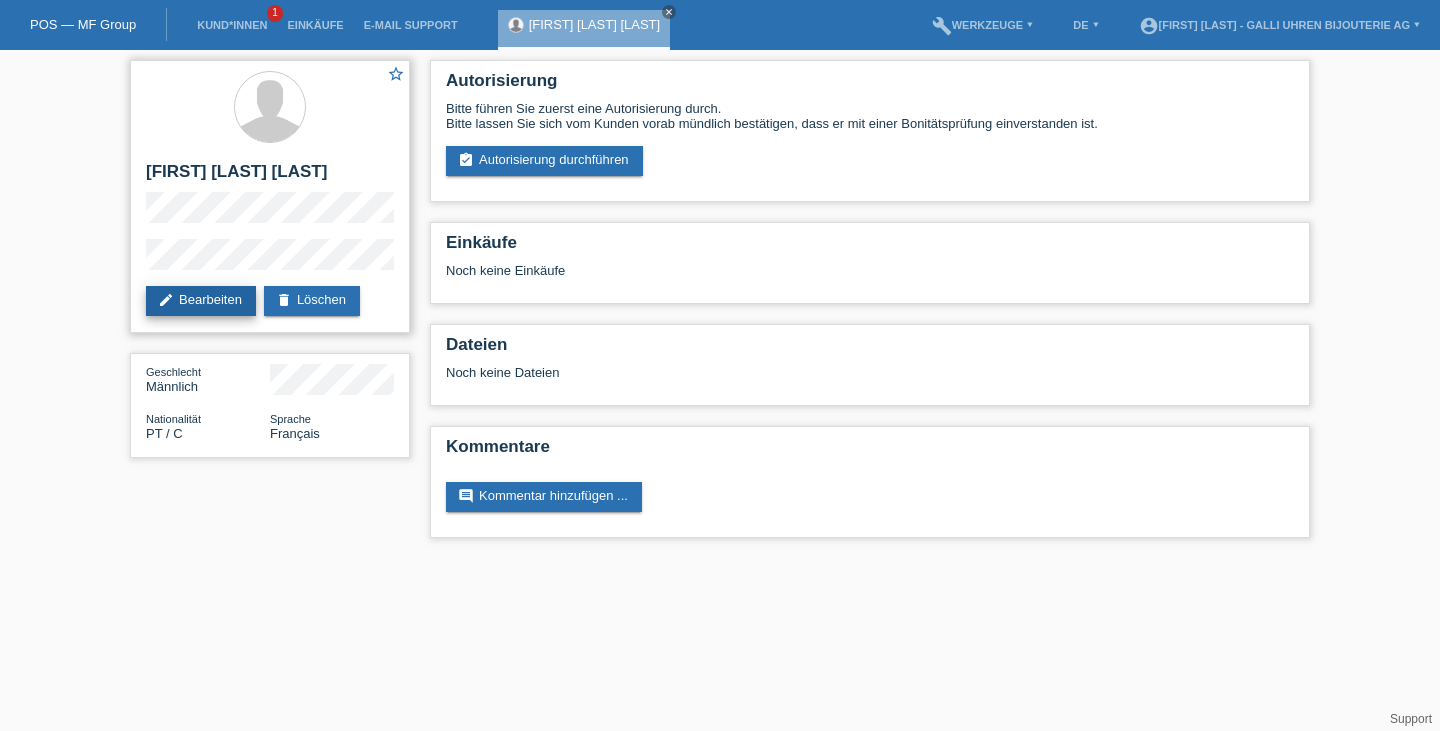 click on "edit  Bearbeiten" at bounding box center (201, 301) 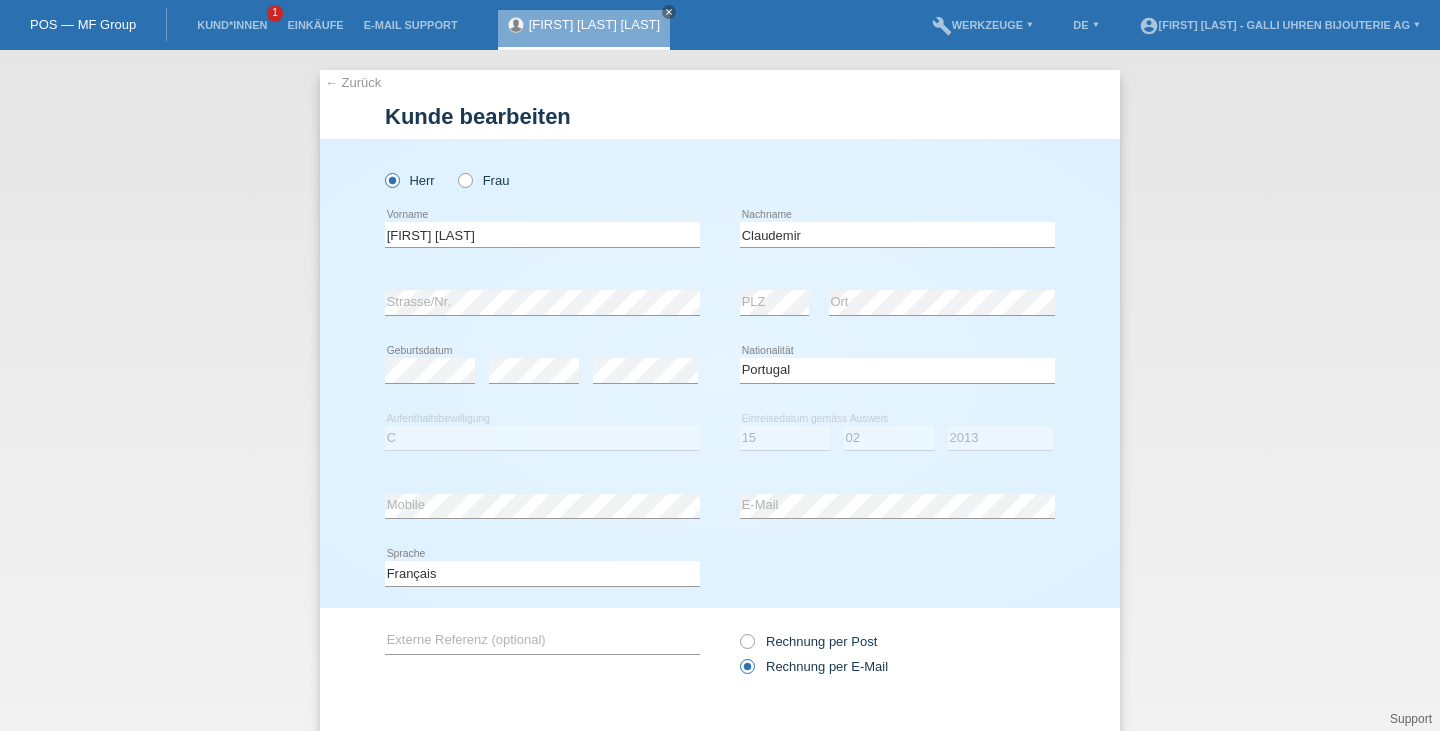 scroll, scrollTop: 0, scrollLeft: 0, axis: both 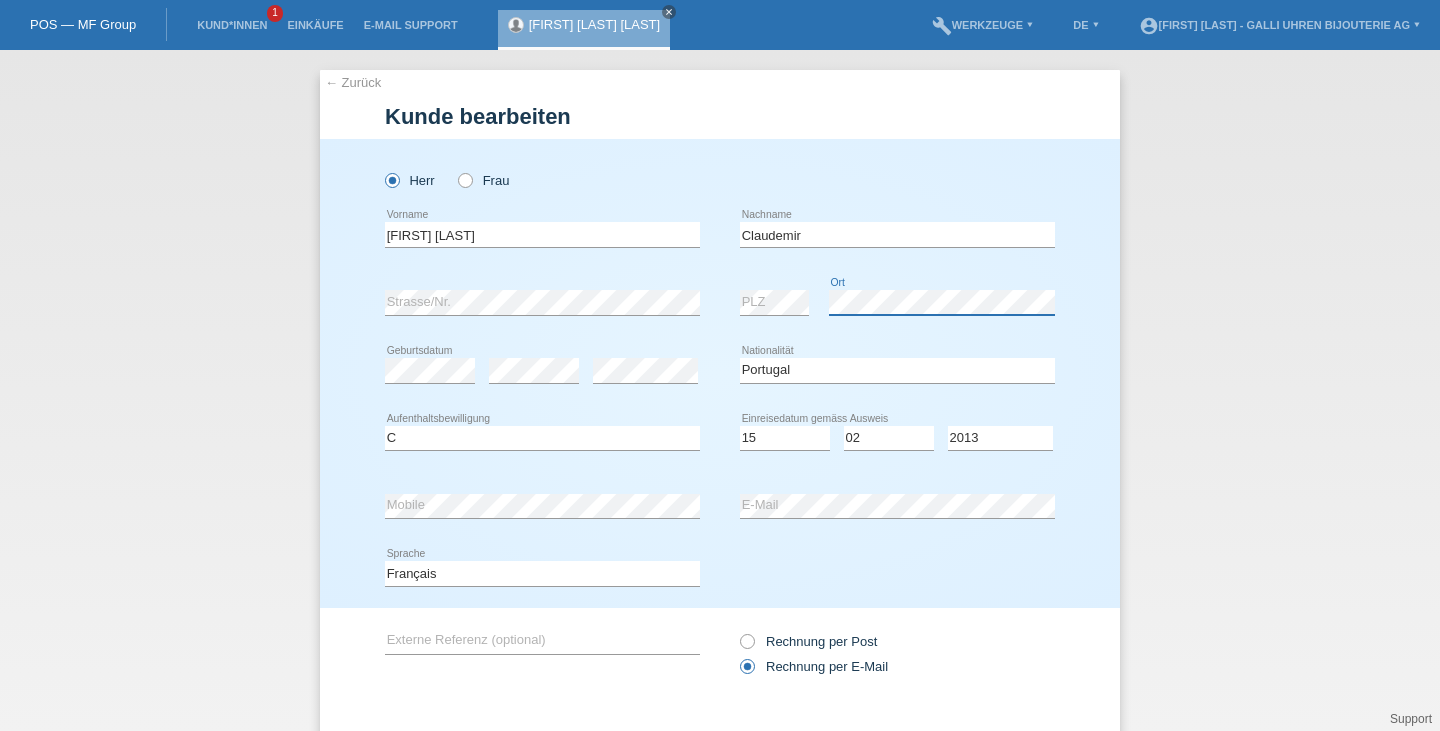 click on "error
Strasse/Nr.
error
PLZ
error Ort" at bounding box center (720, 303) 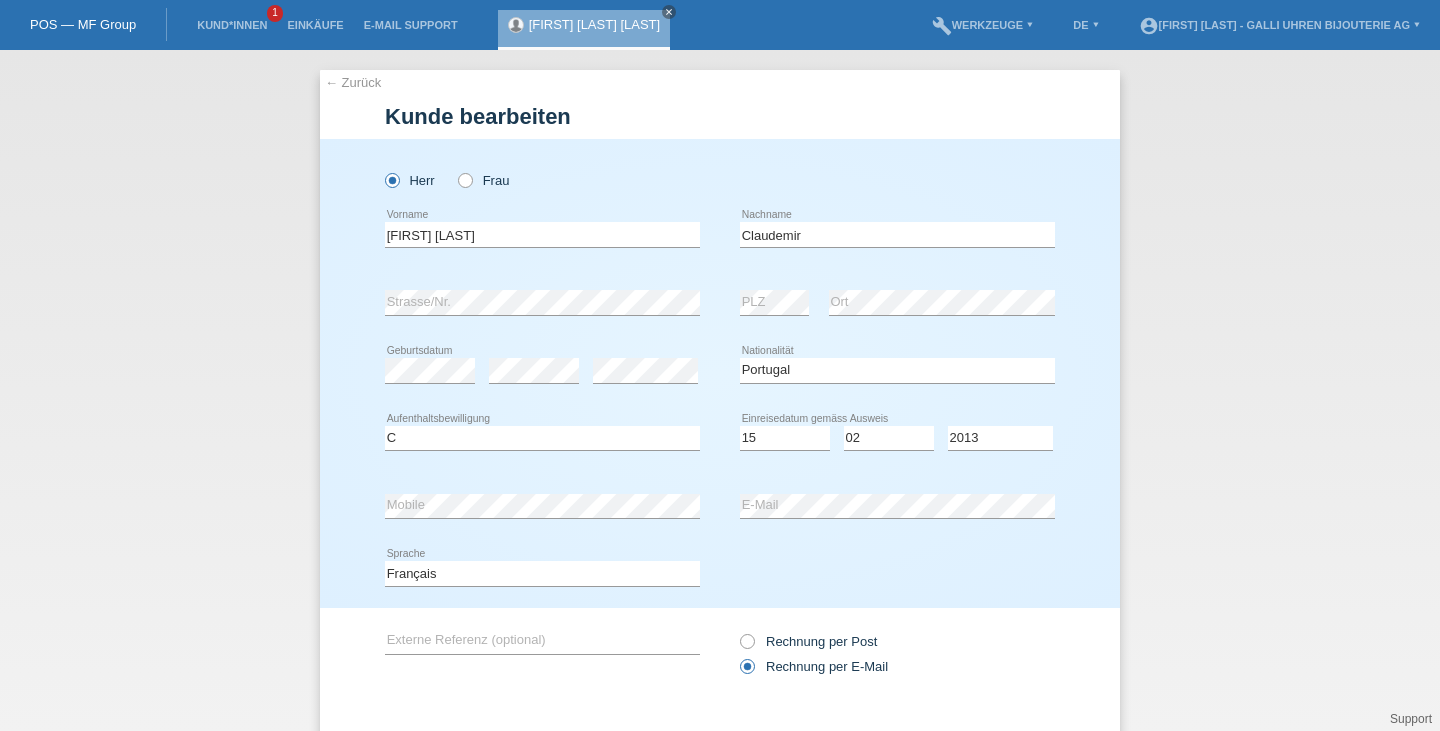 click on "error
Ort" at bounding box center [942, 303] 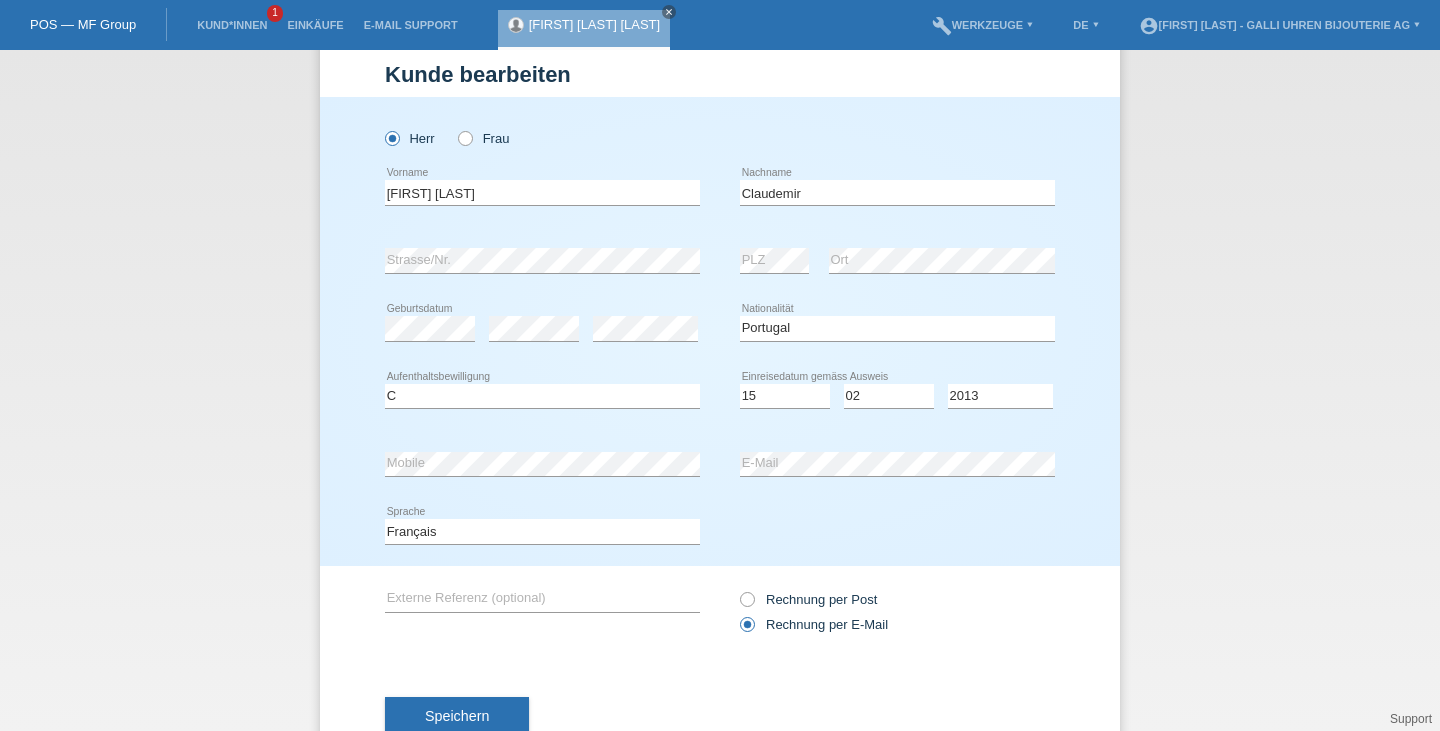 scroll, scrollTop: 106, scrollLeft: 0, axis: vertical 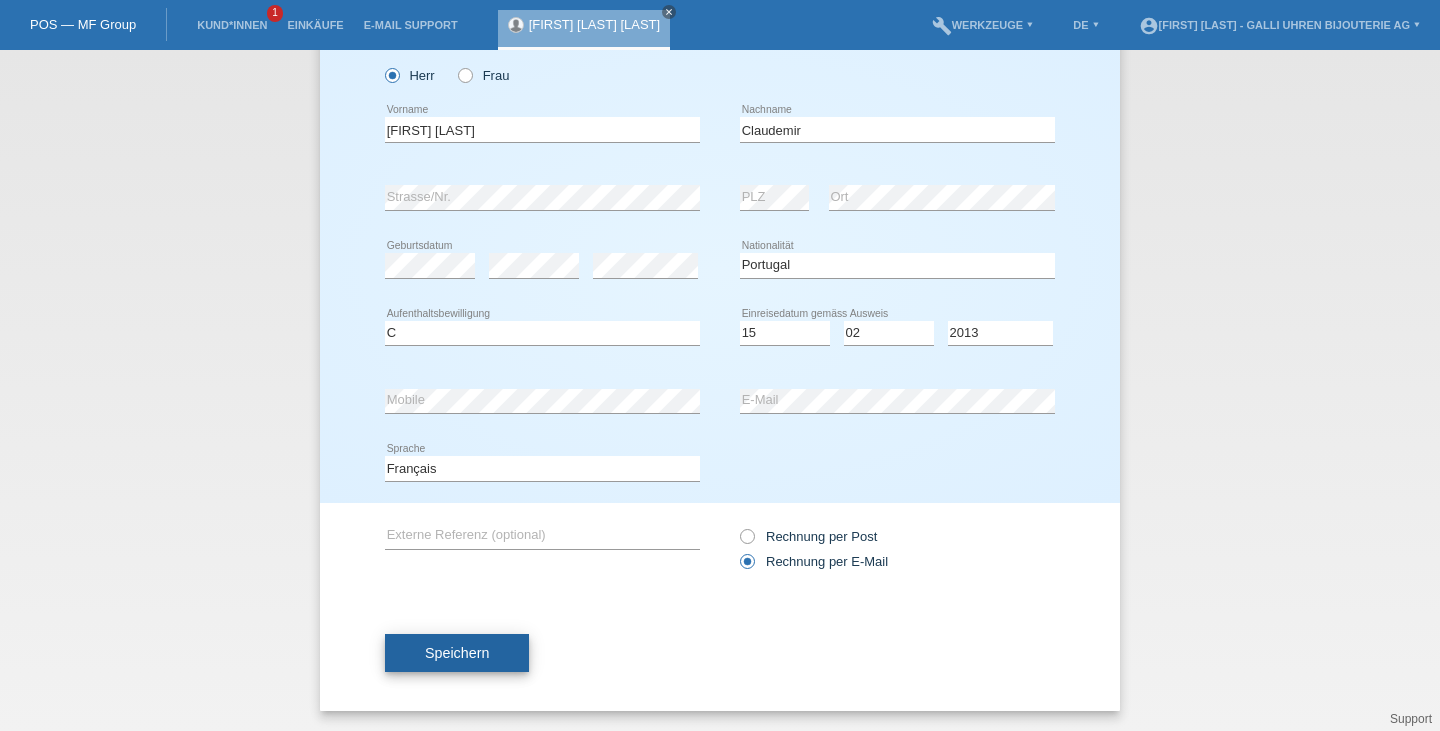 click on "Speichern" at bounding box center (457, 653) 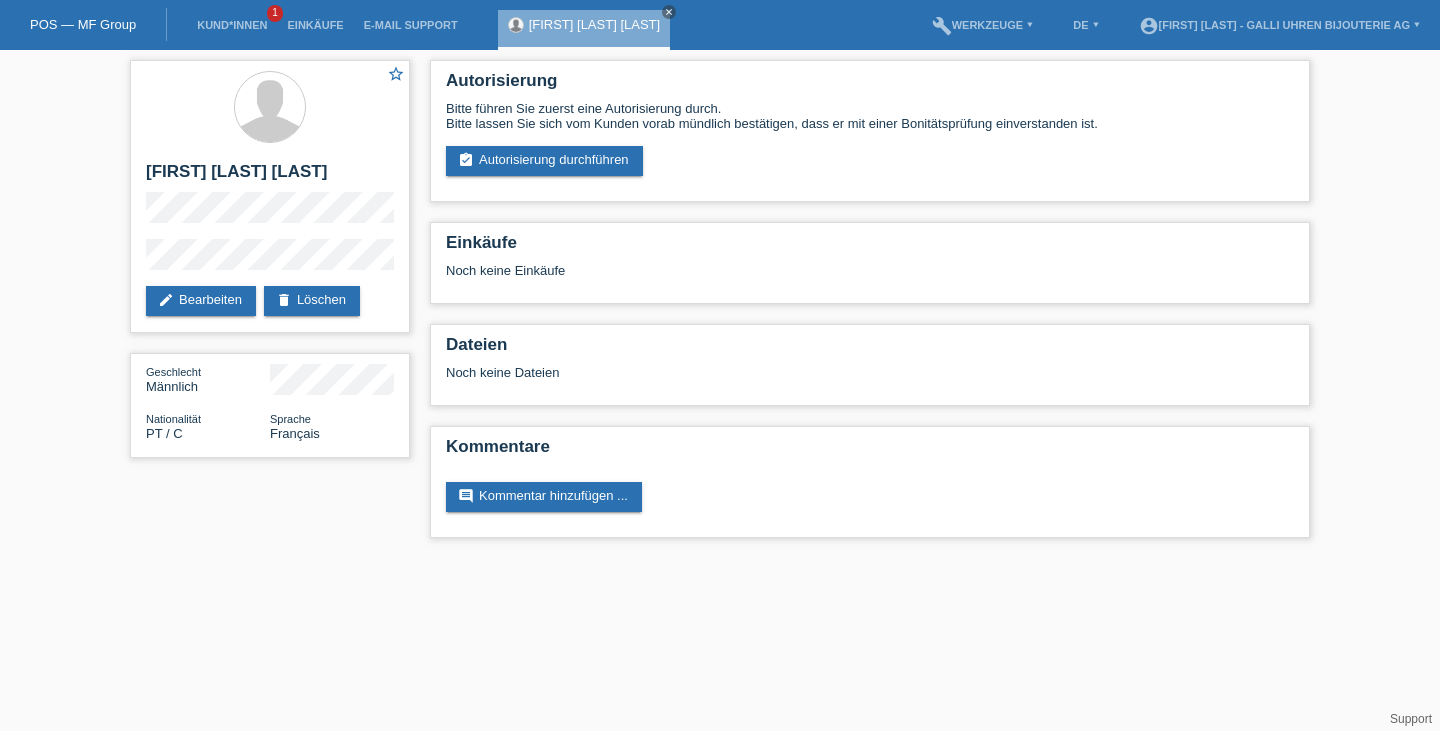 scroll, scrollTop: 0, scrollLeft: 0, axis: both 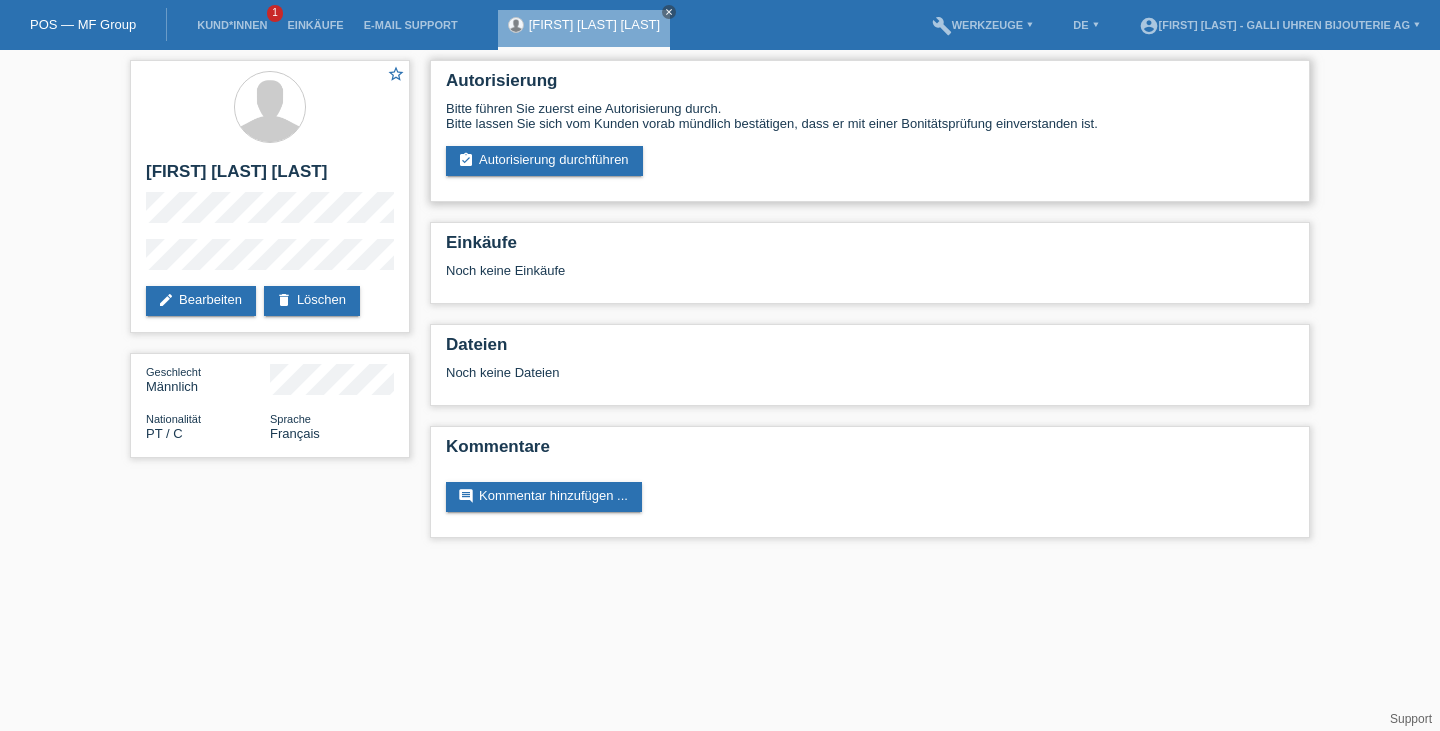 click on "Bitte führen Sie zuerst eine Autorisierung durch.
Bitte lassen Sie sich vom Kunden vorab mündlich bestätigen, dass er mit einer Bonitätsprüfung einverstanden ist.
assignment_turned_in  Autorisierung durchführen" at bounding box center [870, 138] 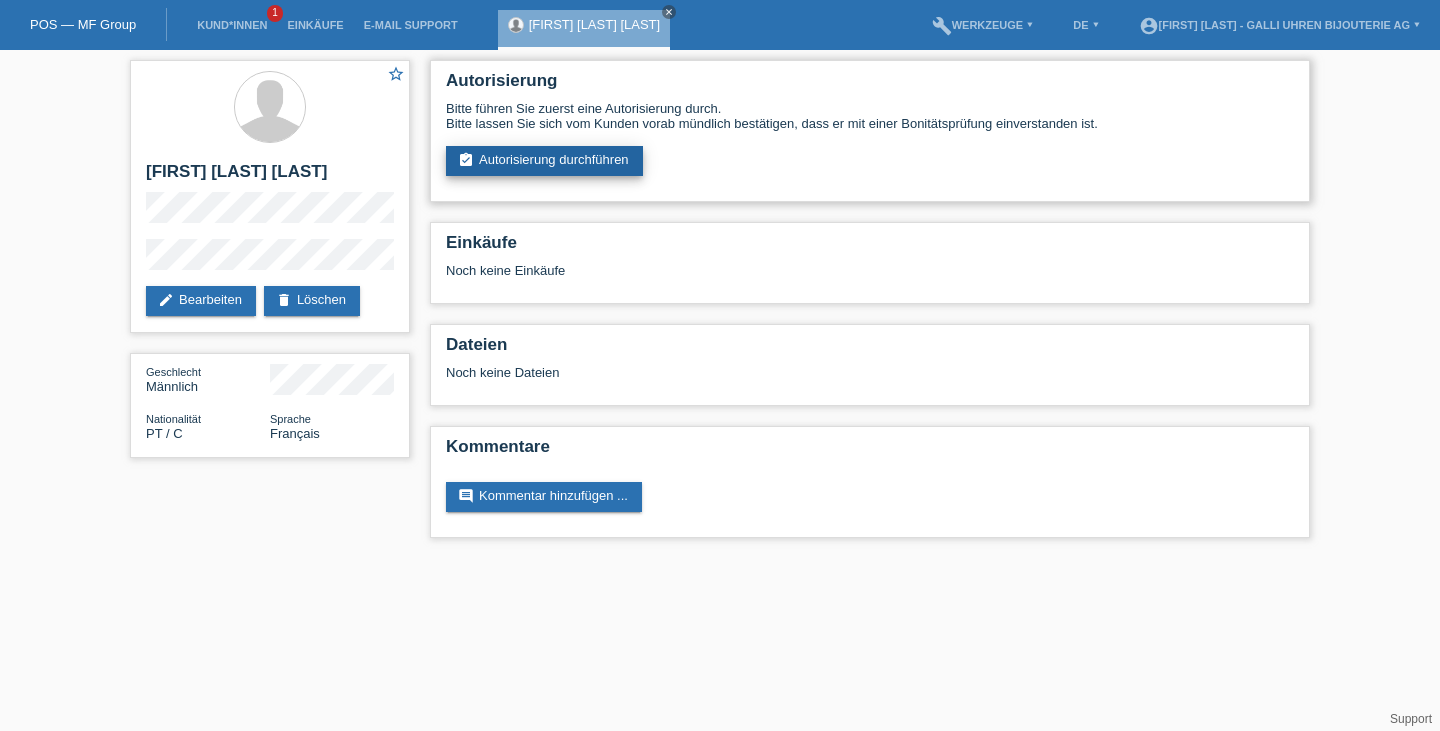 click on "assignment_turned_in  Autorisierung durchführen" at bounding box center (544, 161) 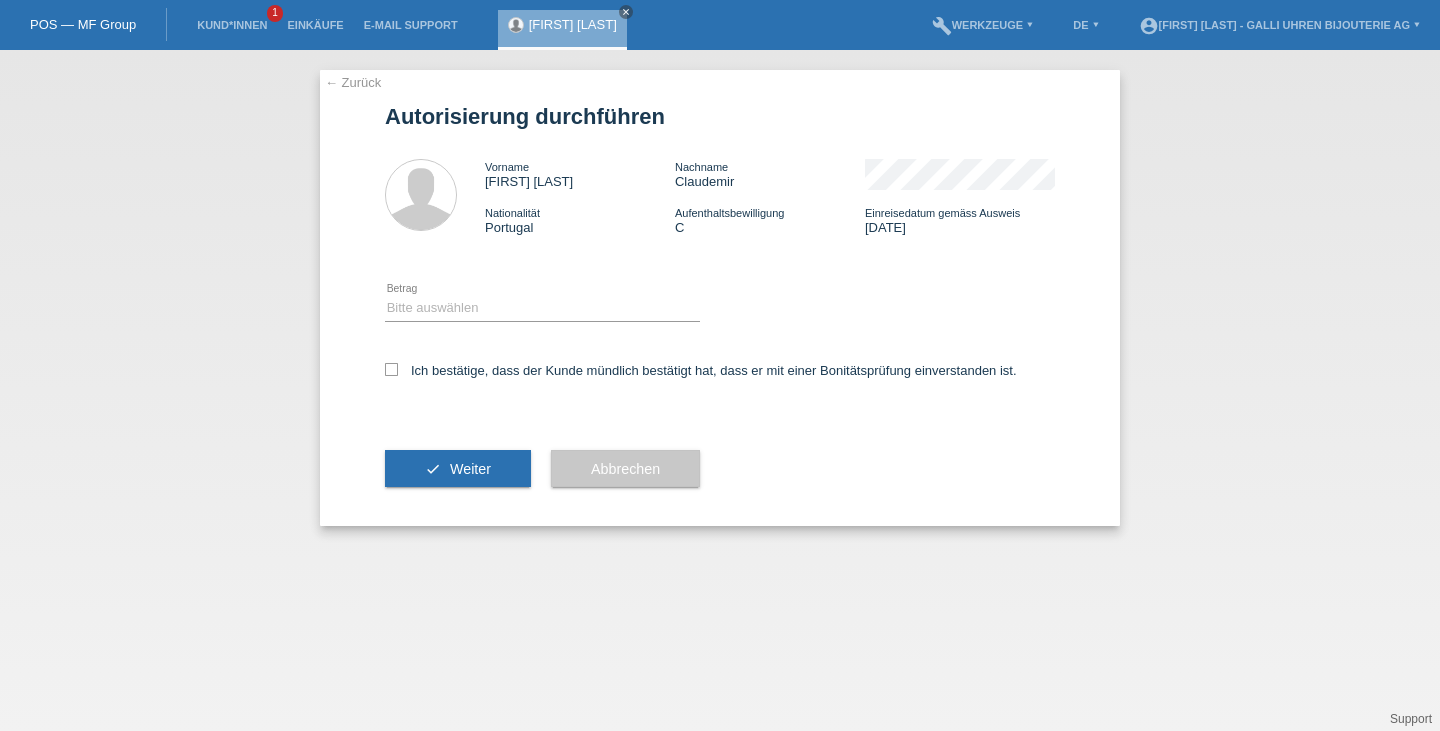 scroll, scrollTop: 0, scrollLeft: 0, axis: both 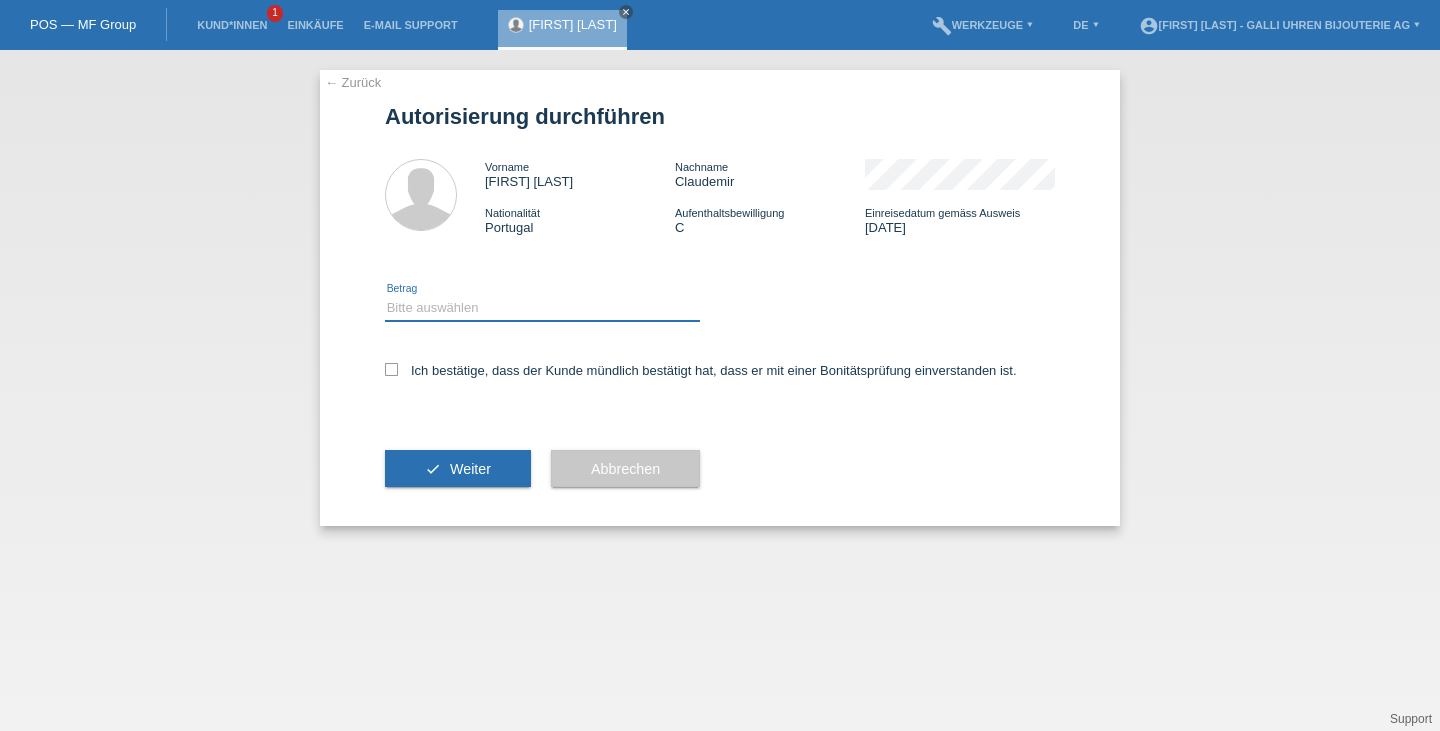 click on "Bitte auswählen
CHF 1.00 - CHF 499.00
CHF 500.00 - CHF 1'999.00
CHF 2'000.00 - CHF 12'000.00" at bounding box center (542, 308) 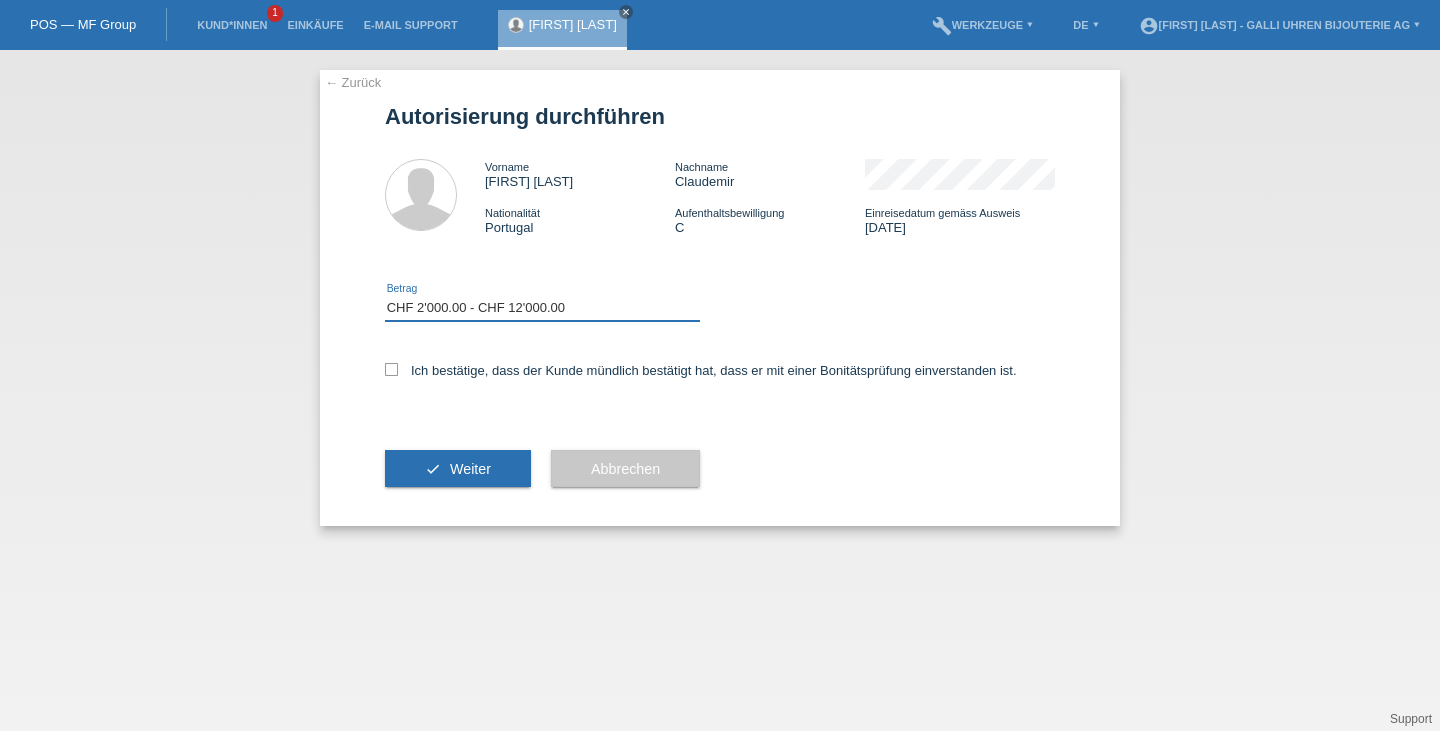 click on "Bitte auswählen
CHF 1.00 - CHF 499.00
CHF 500.00 - CHF 1'999.00
CHF 2'000.00 - CHF 12'000.00" at bounding box center (542, 308) 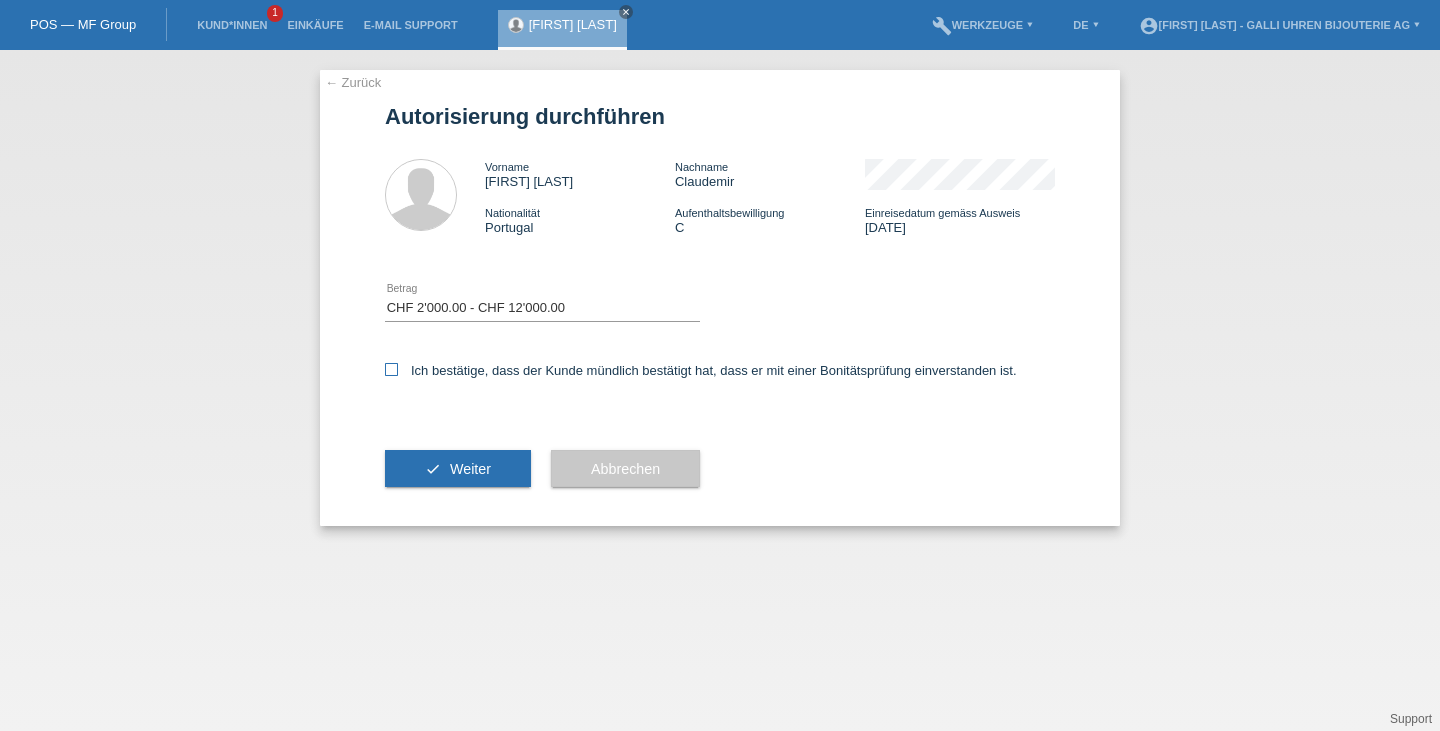click at bounding box center [391, 369] 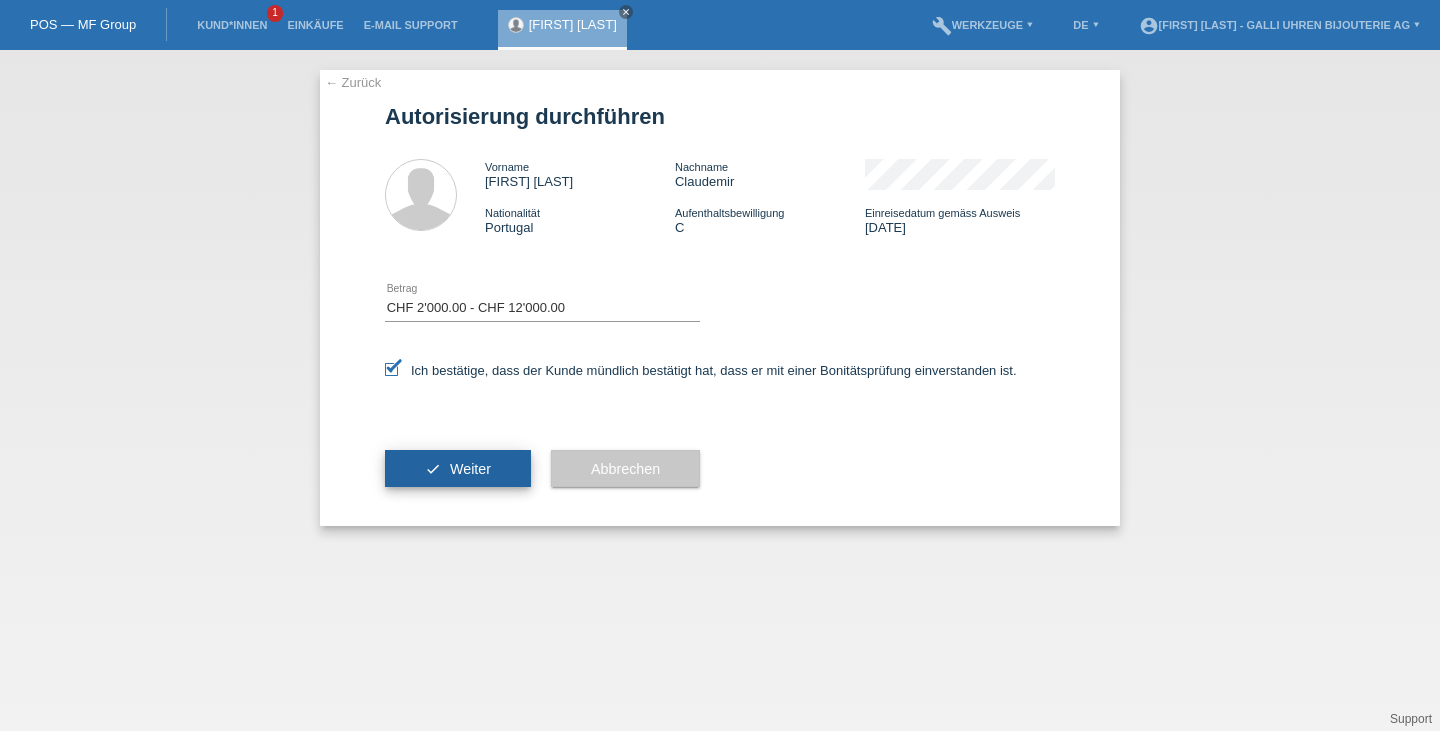 click on "check   Weiter" at bounding box center [458, 469] 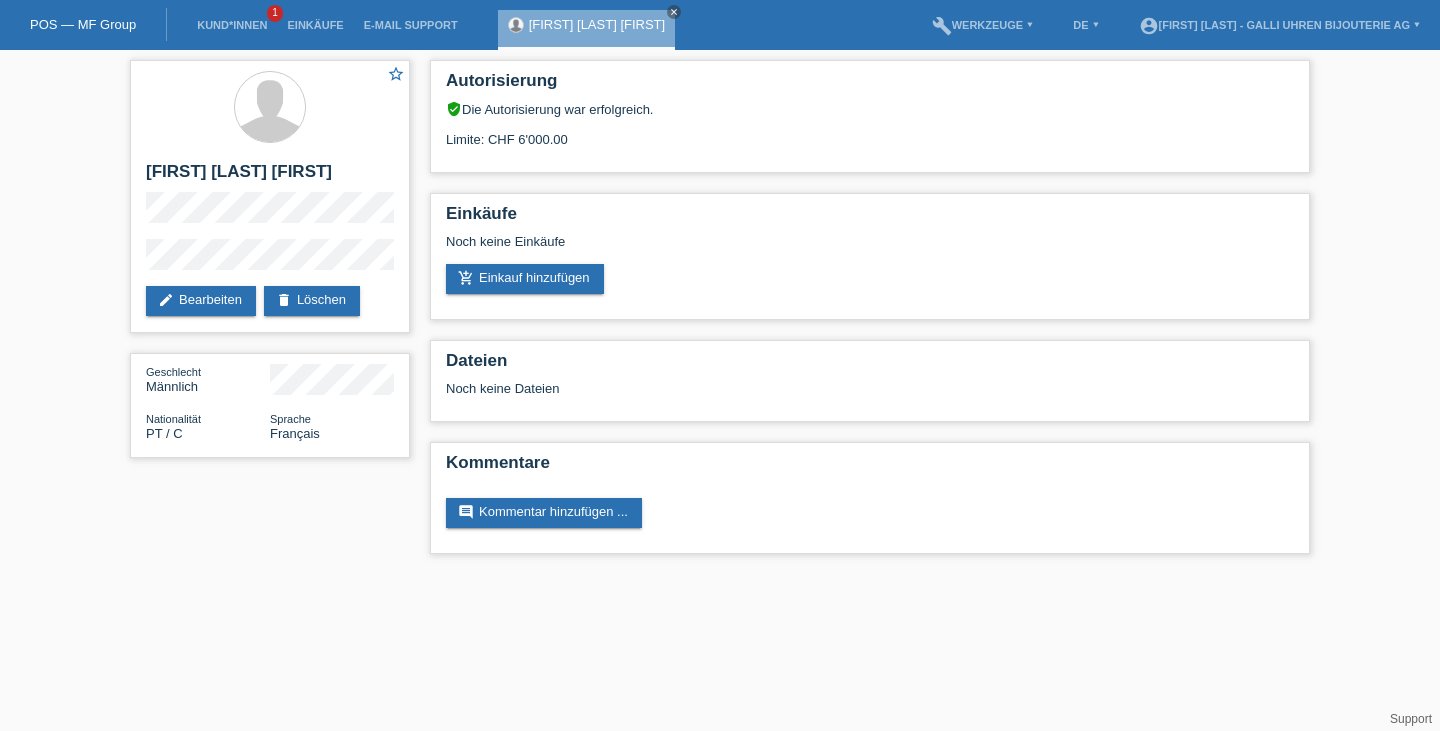 scroll, scrollTop: 0, scrollLeft: 0, axis: both 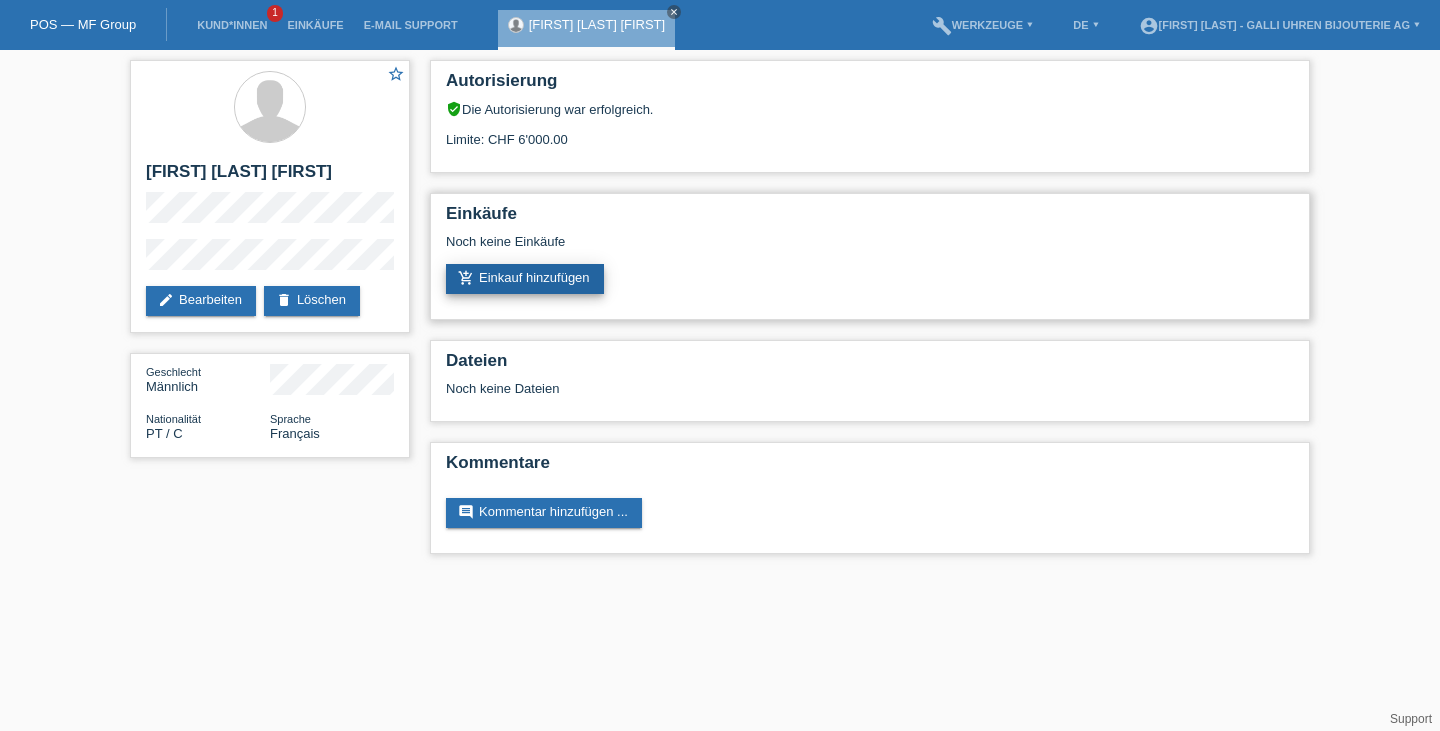 click on "add_shopping_cart  Einkauf hinzufügen" at bounding box center [525, 279] 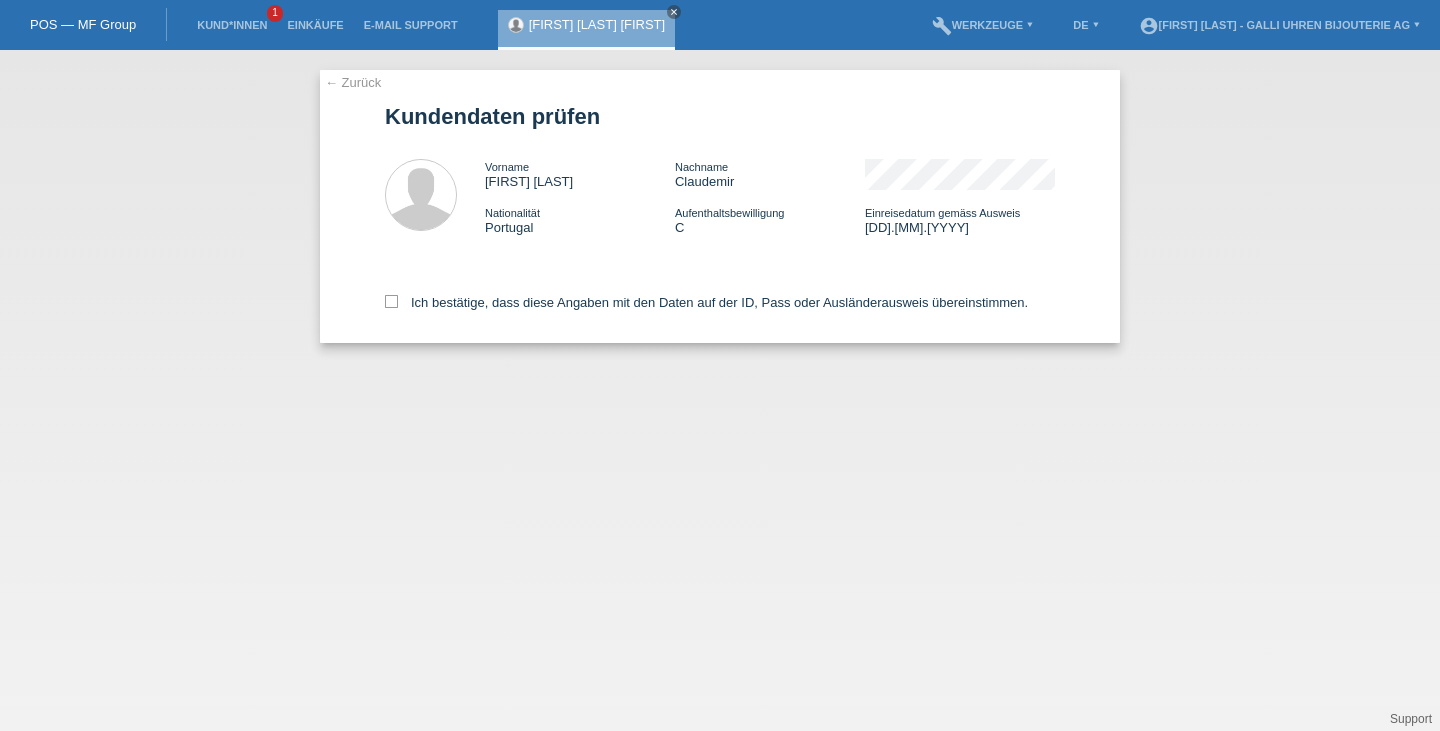 scroll, scrollTop: 0, scrollLeft: 0, axis: both 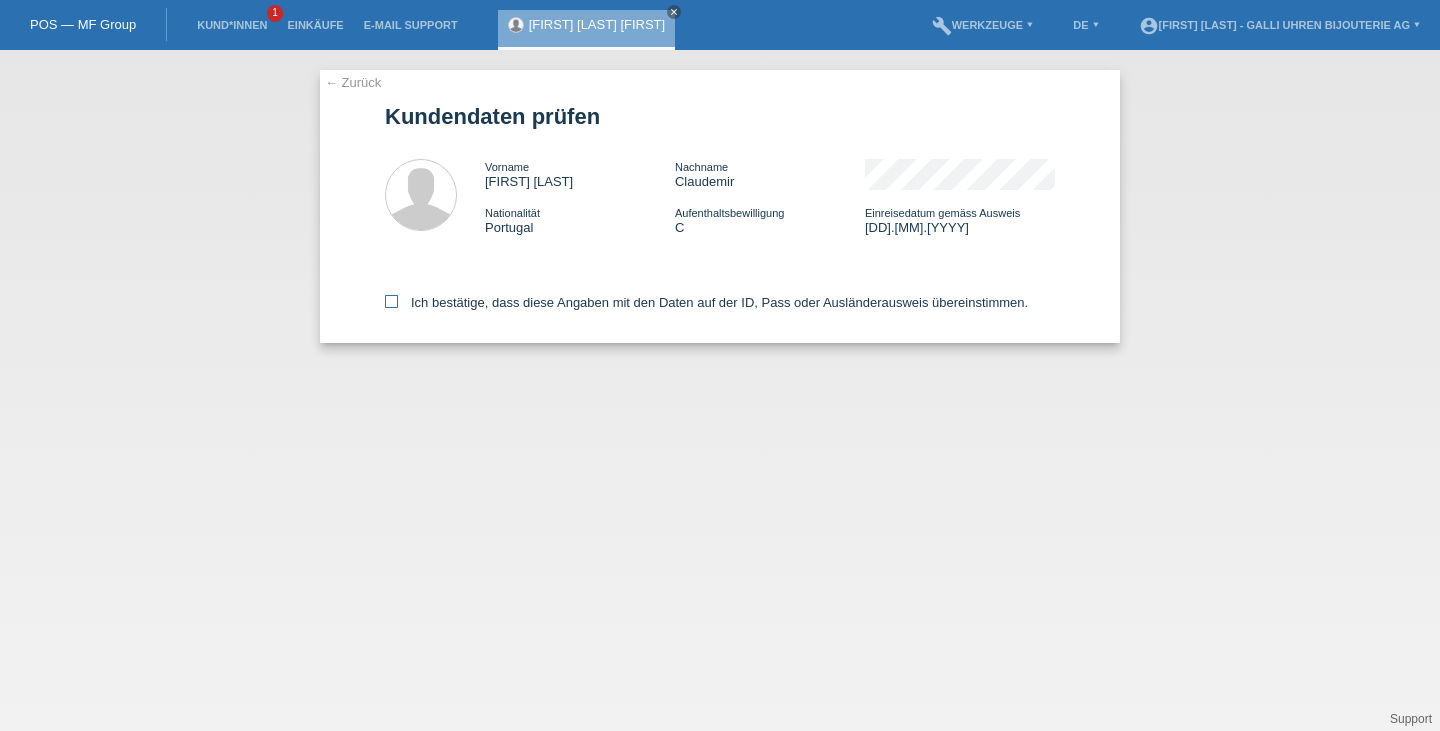 click at bounding box center (391, 301) 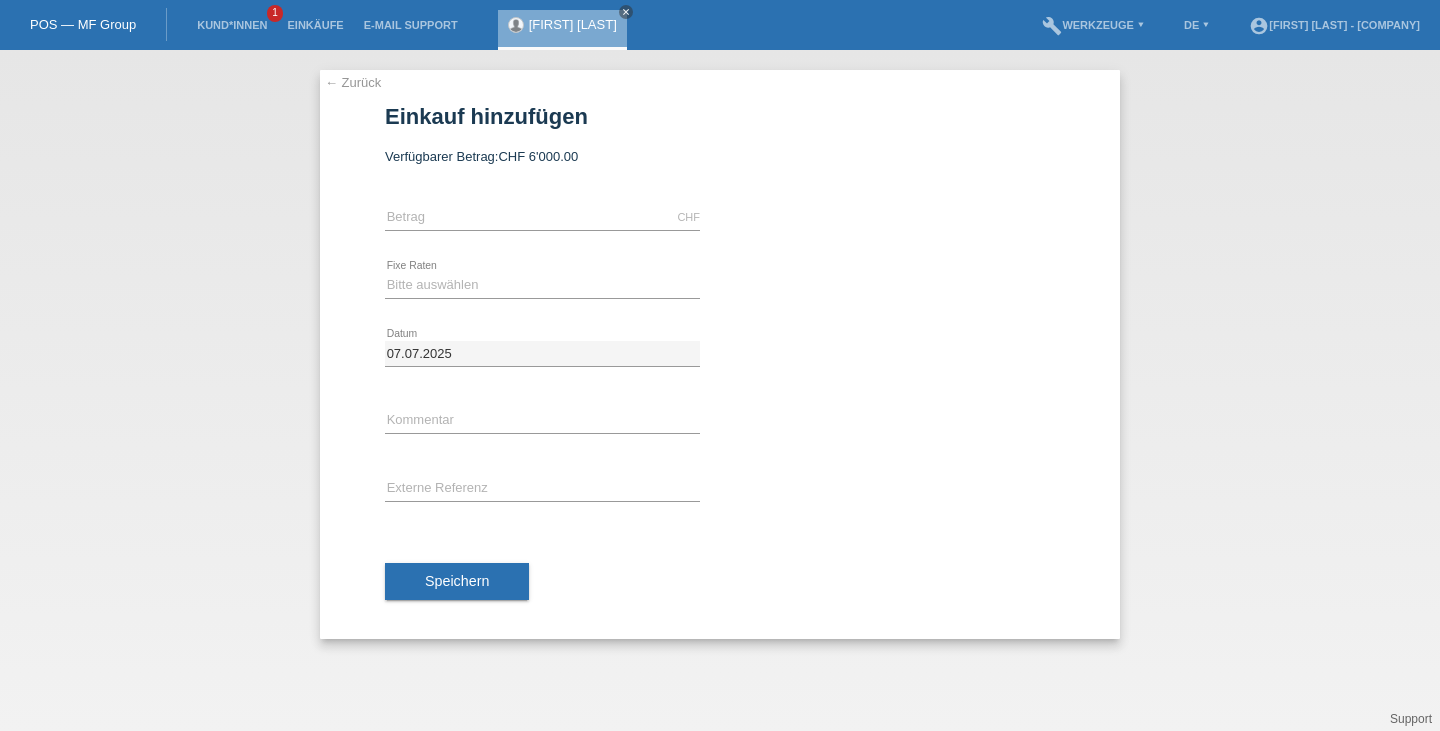 scroll, scrollTop: 0, scrollLeft: 0, axis: both 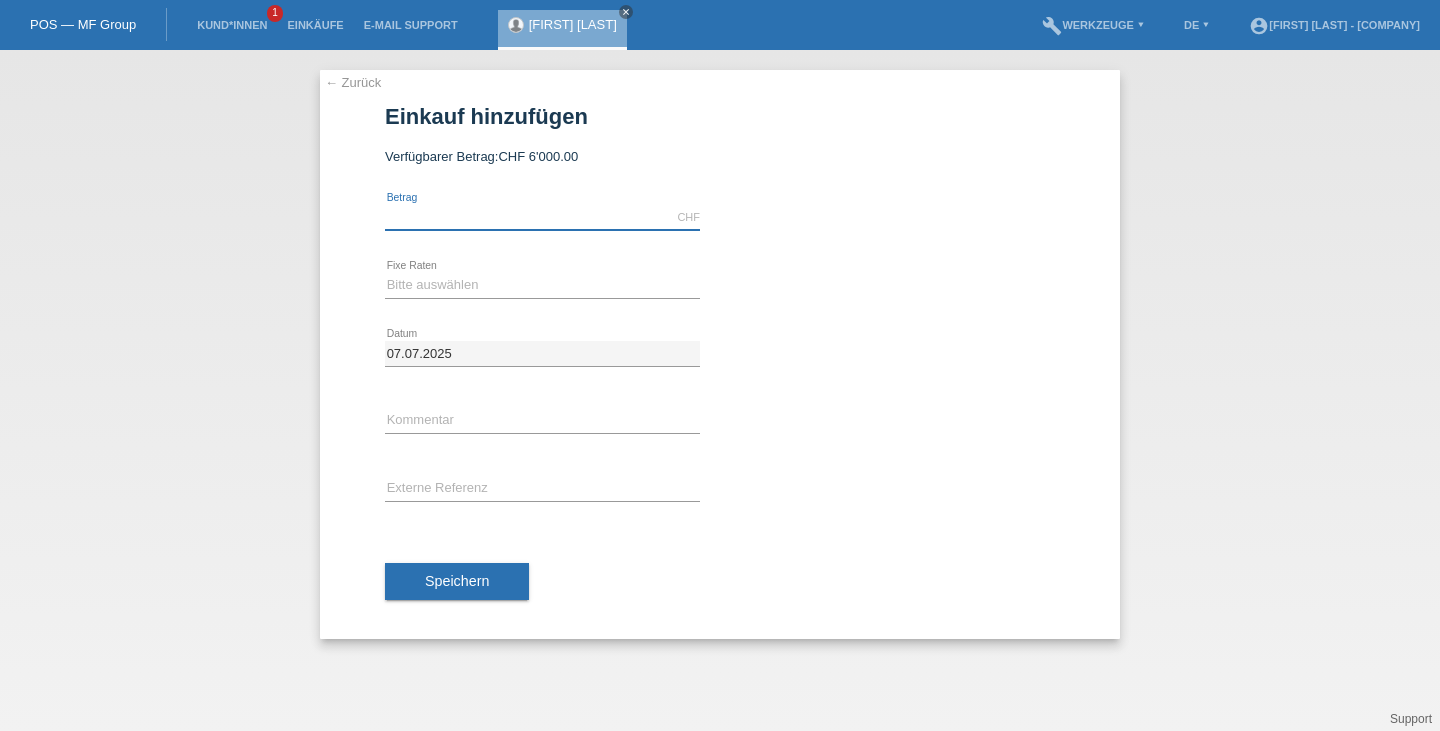 click at bounding box center (542, 217) 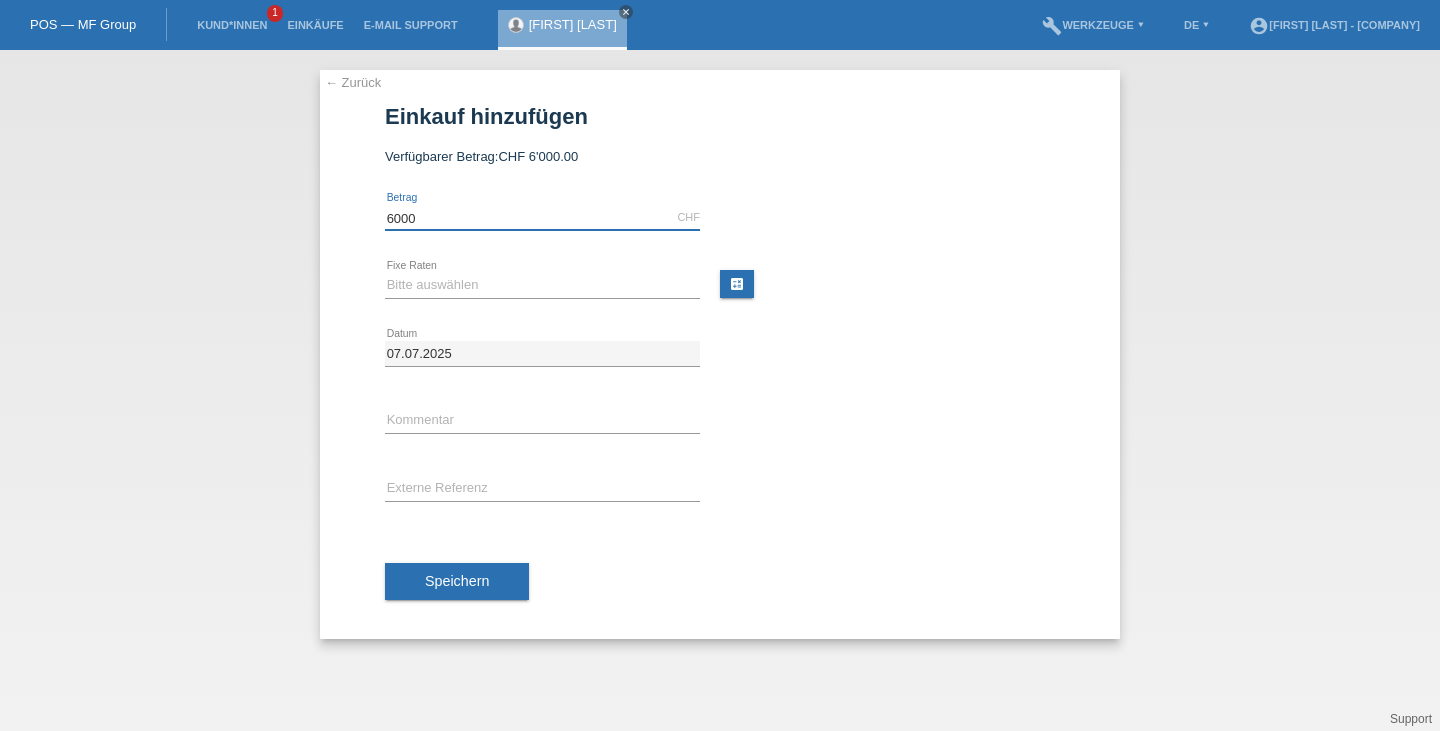 type on "6000" 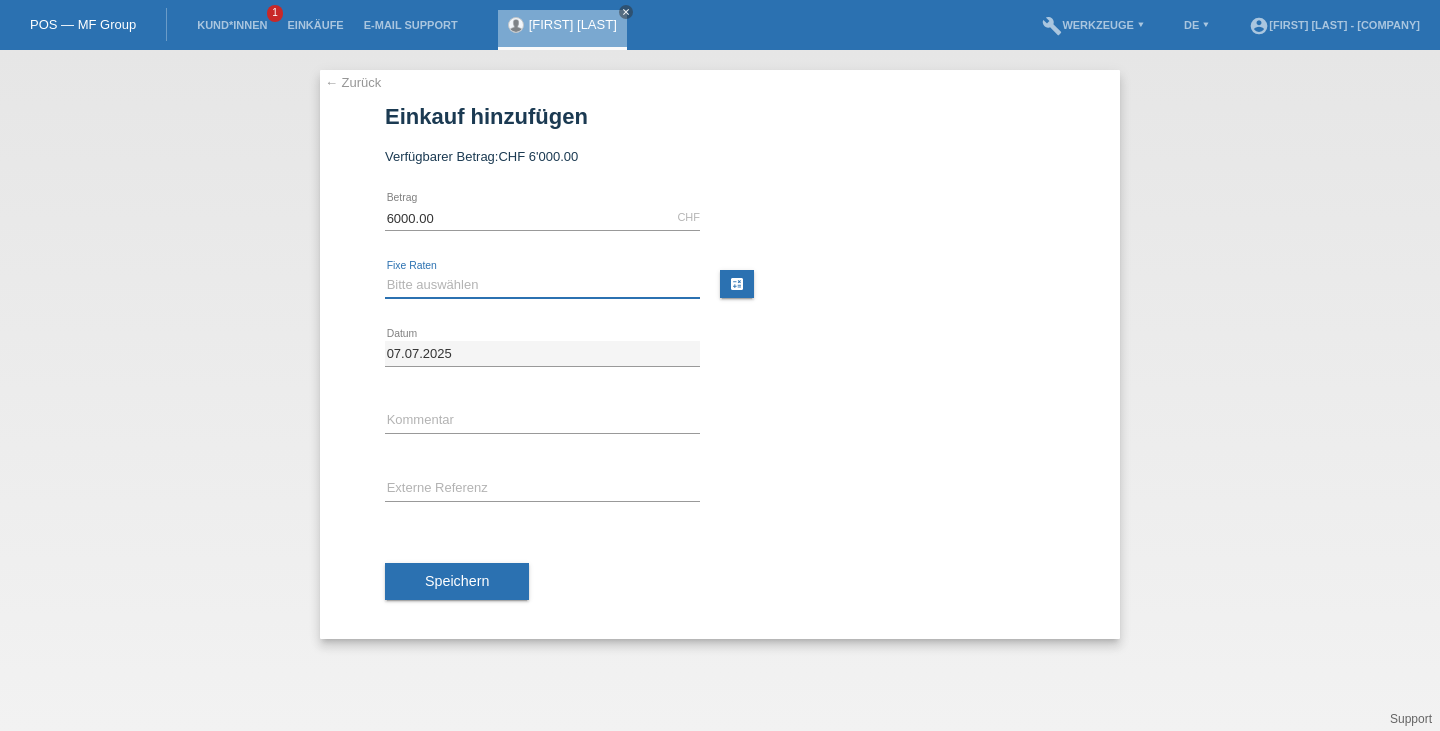 click on "Bitte auswählen
6 Raten
12 Raten
18 Raten
24 Raten" at bounding box center (542, 285) 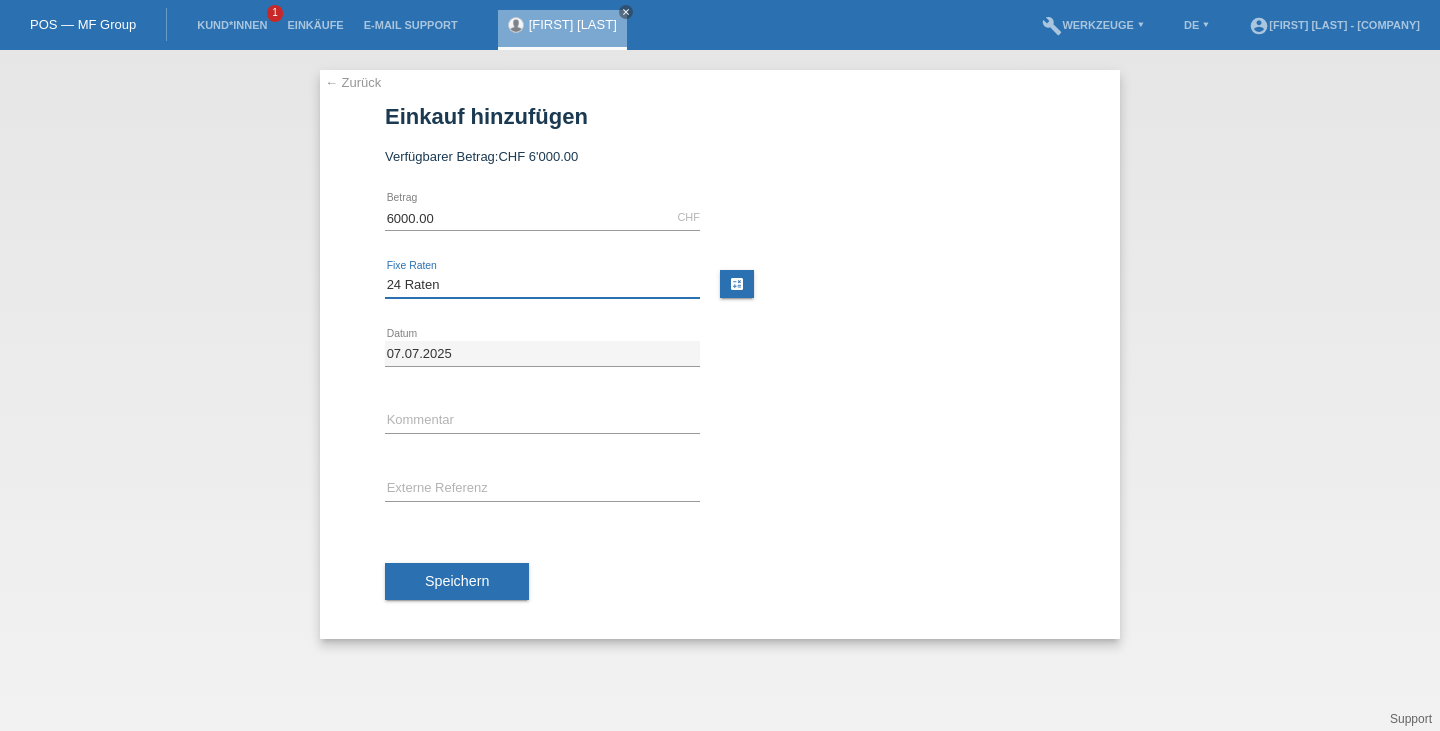 click on "Bitte auswählen
6 Raten
12 Raten
18 Raten
24 Raten" at bounding box center (542, 285) 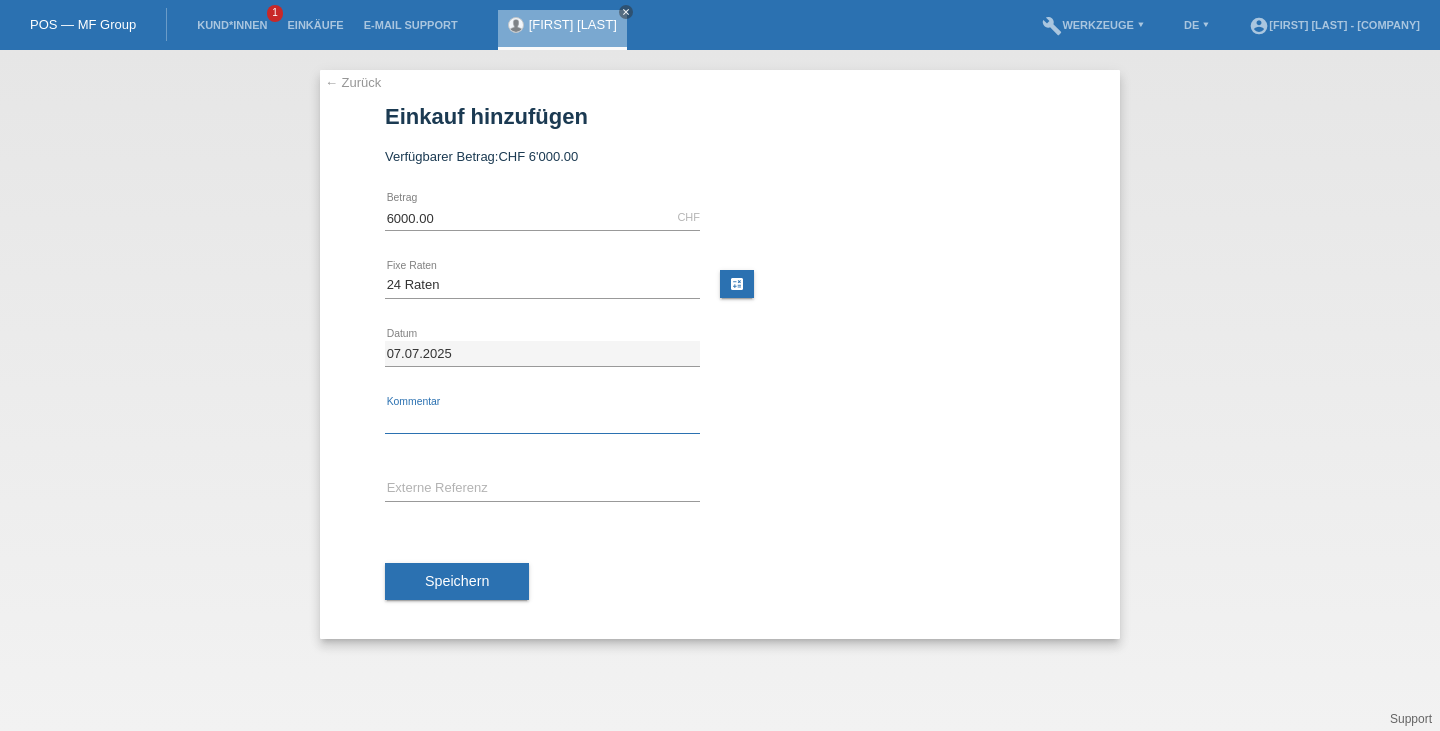 click at bounding box center [542, 421] 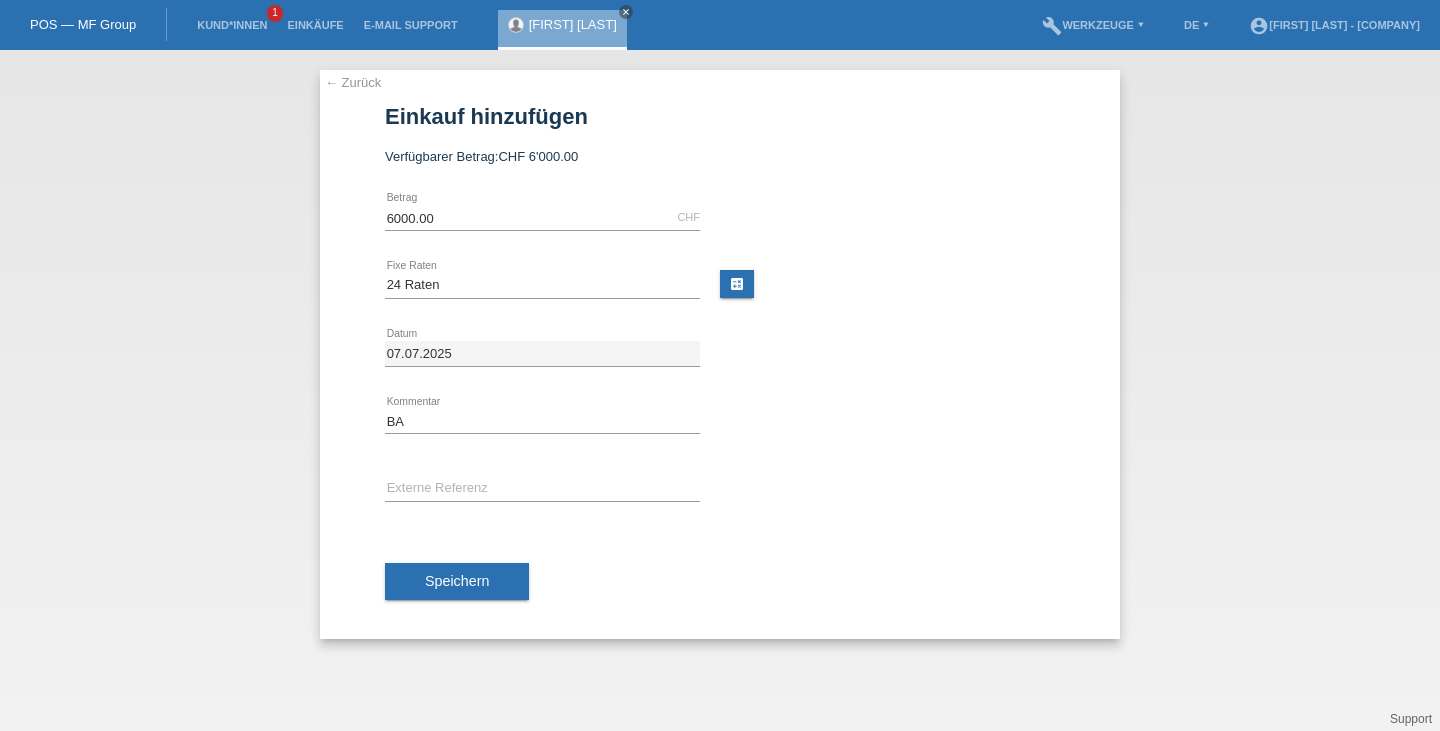 click on "error
Externe Referenz" at bounding box center [542, 218] 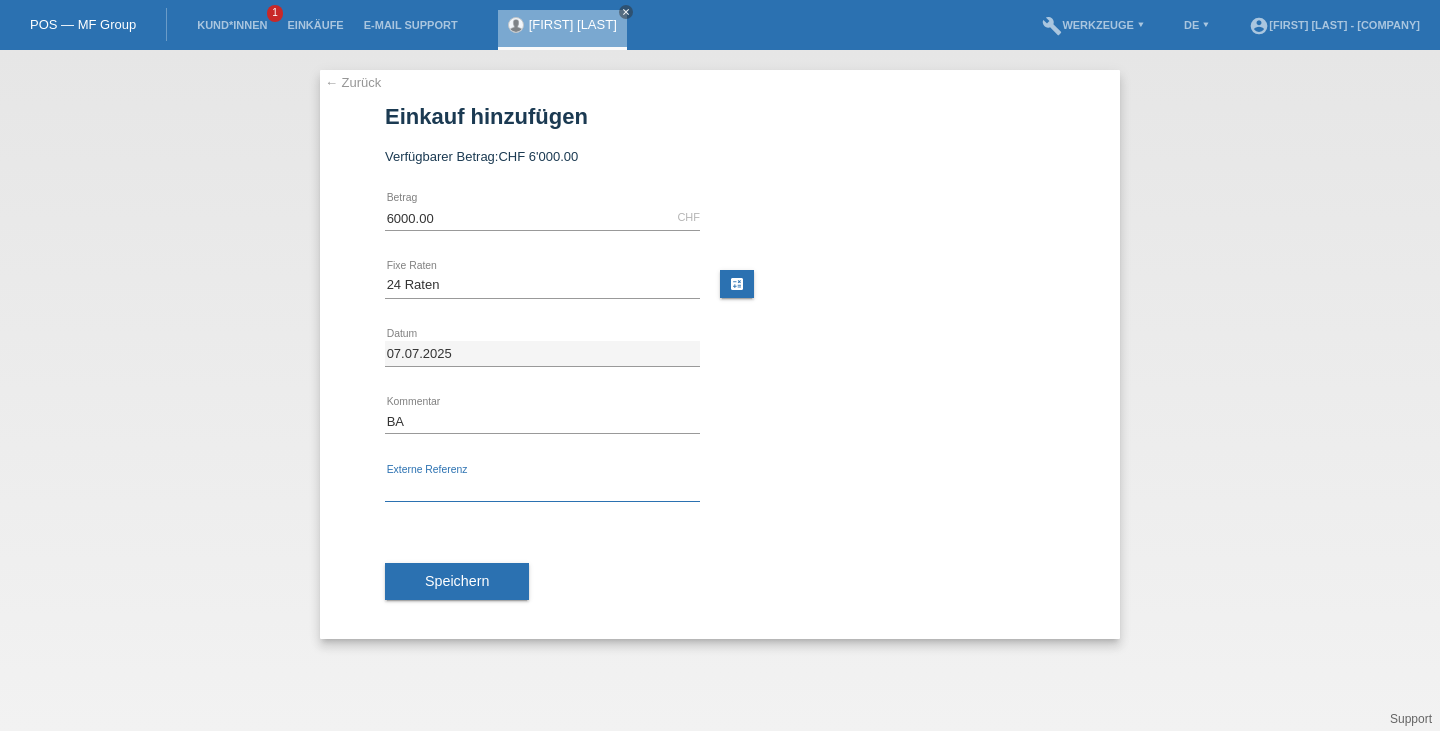 click at bounding box center (542, 489) 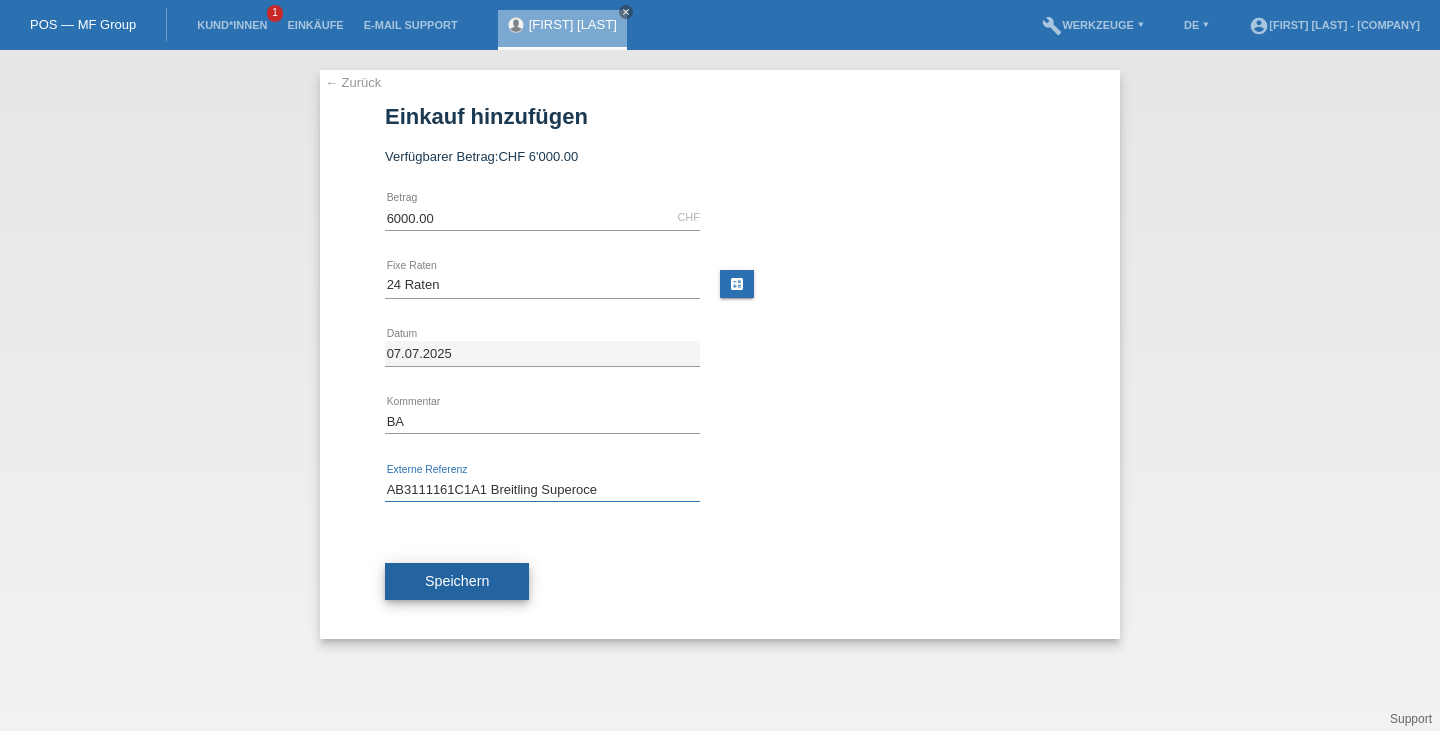 type on "AB3111161C1A1 Breitling Superoce" 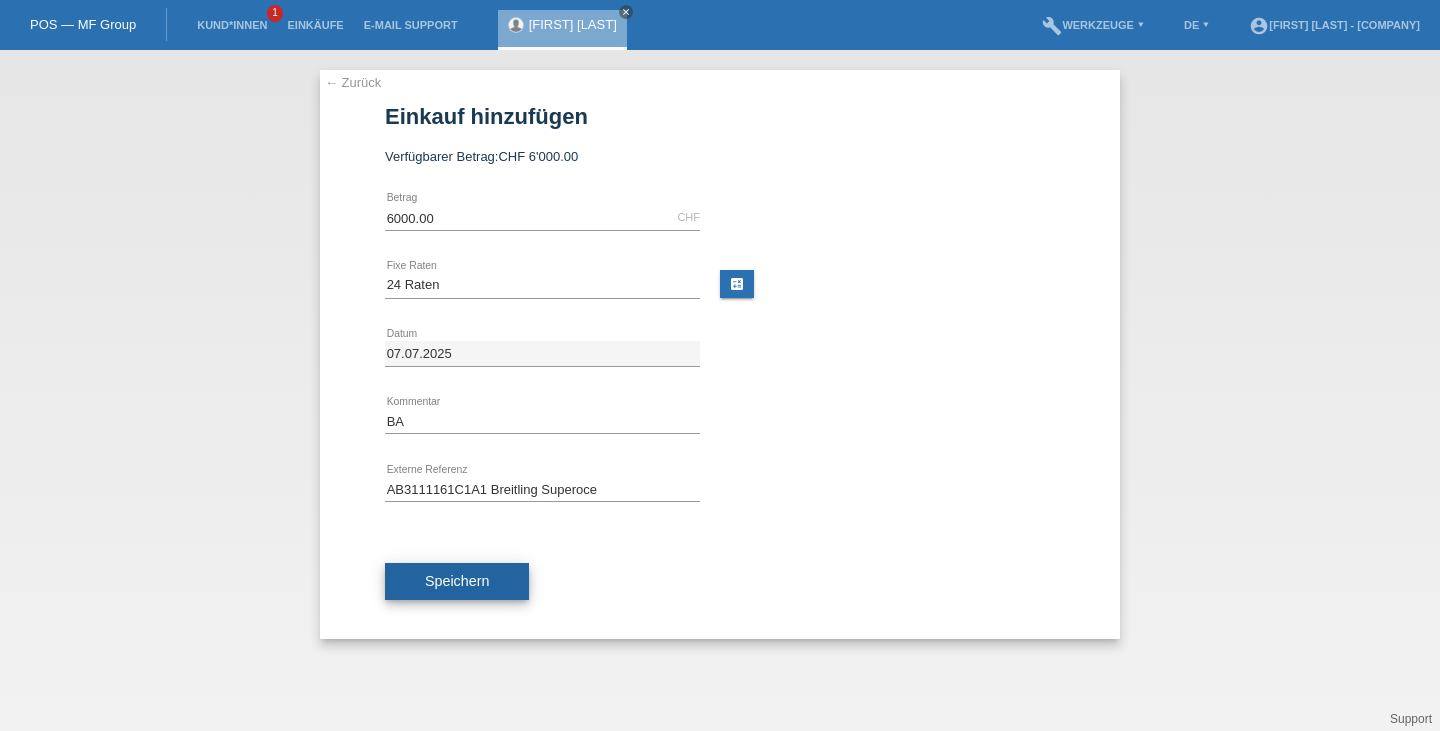 click on "Speichern" at bounding box center [457, 581] 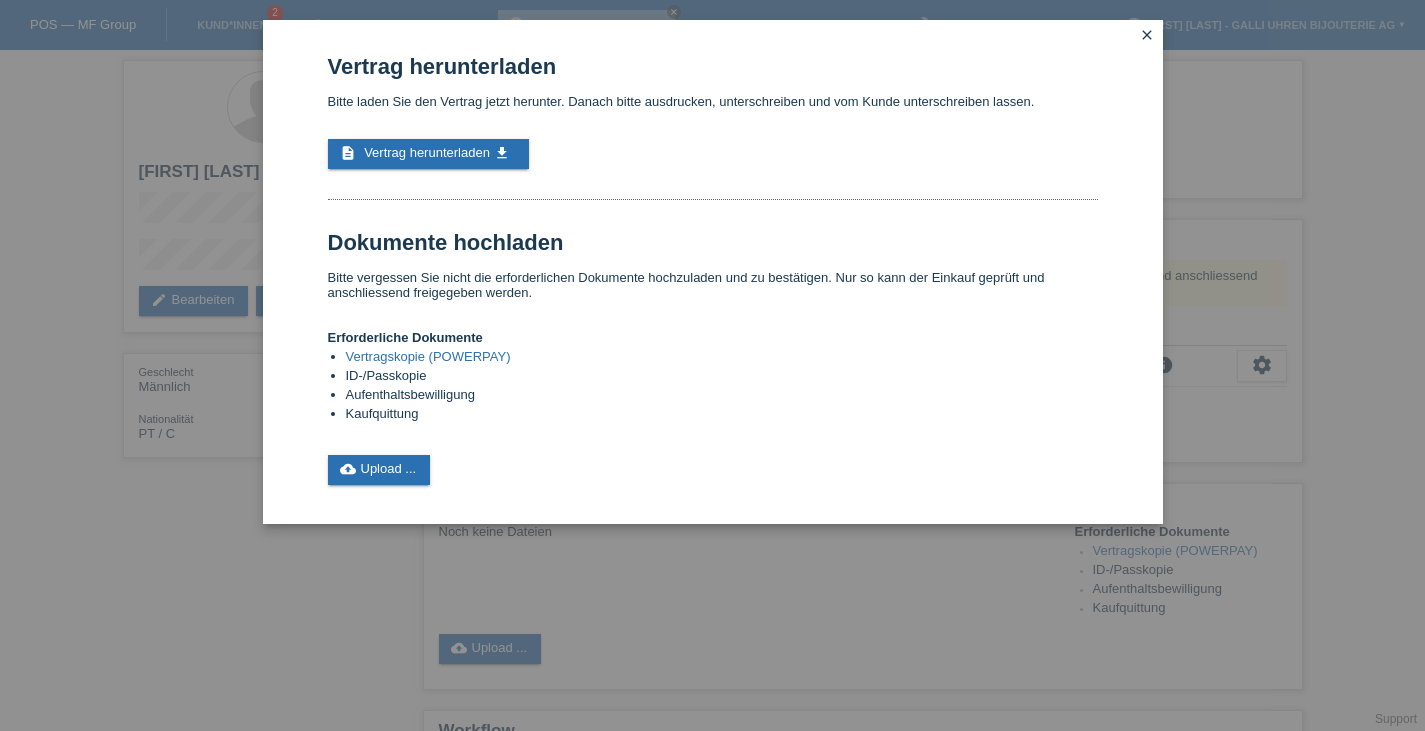 scroll, scrollTop: 0, scrollLeft: 0, axis: both 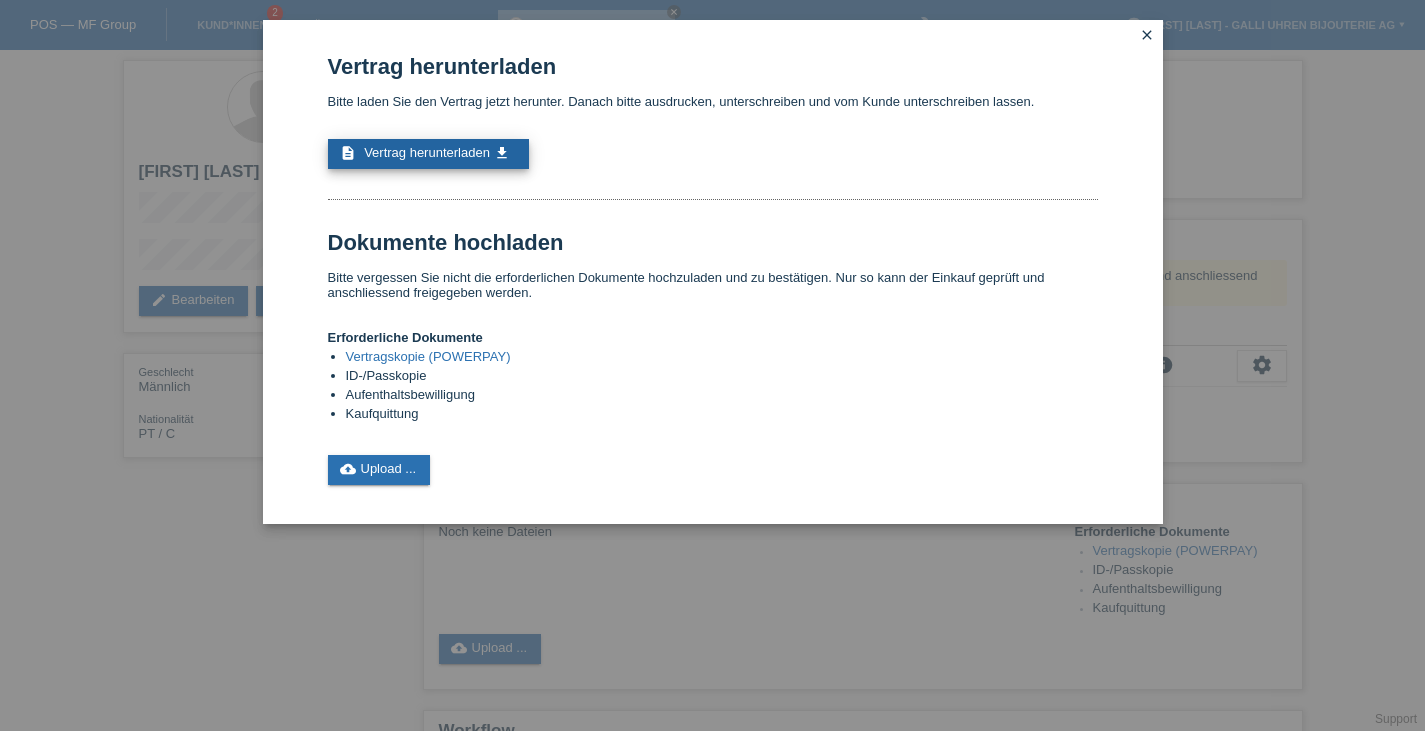 click on "Vertrag herunterladen" at bounding box center [427, 152] 